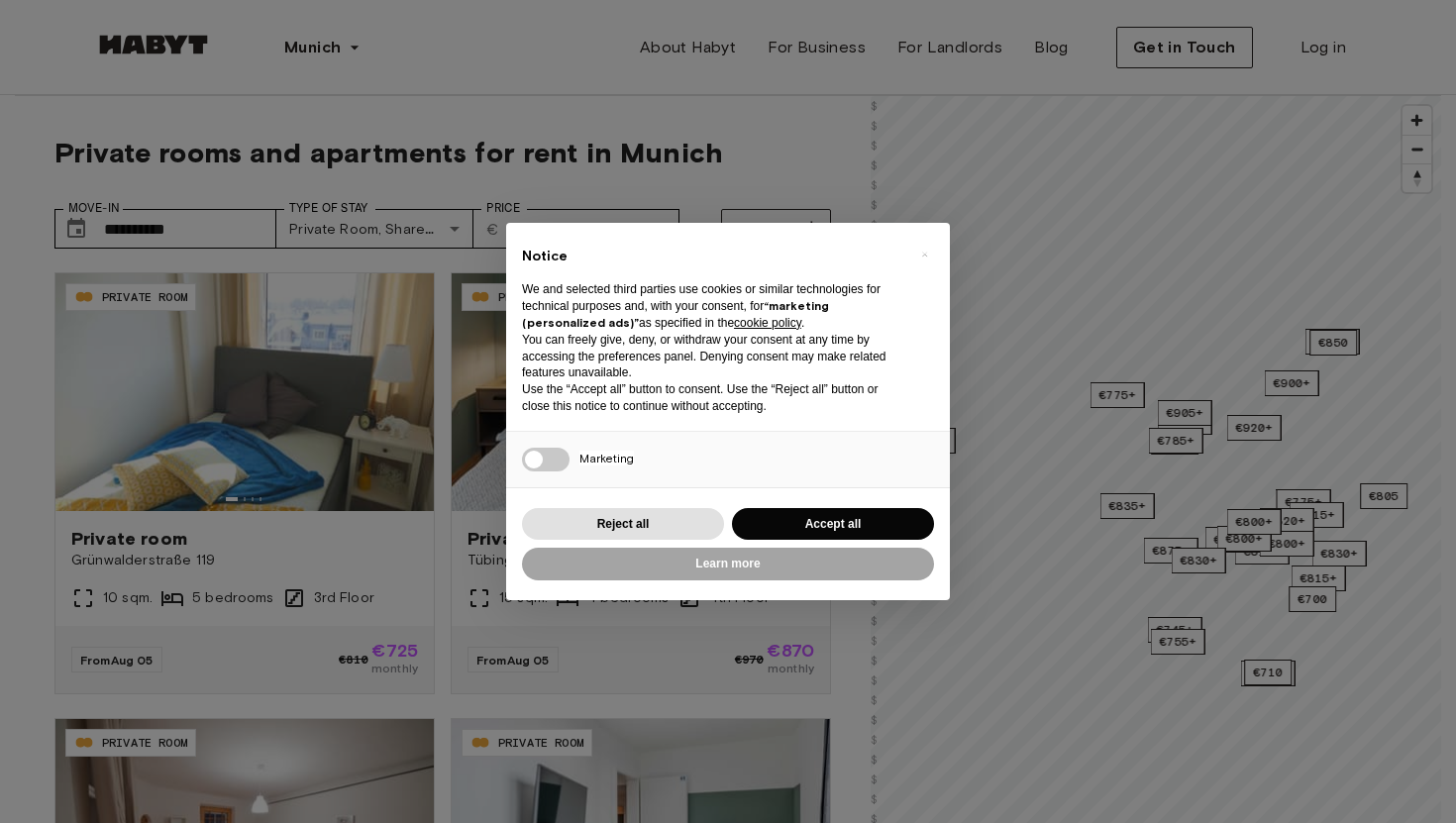 scroll, scrollTop: 0, scrollLeft: 0, axis: both 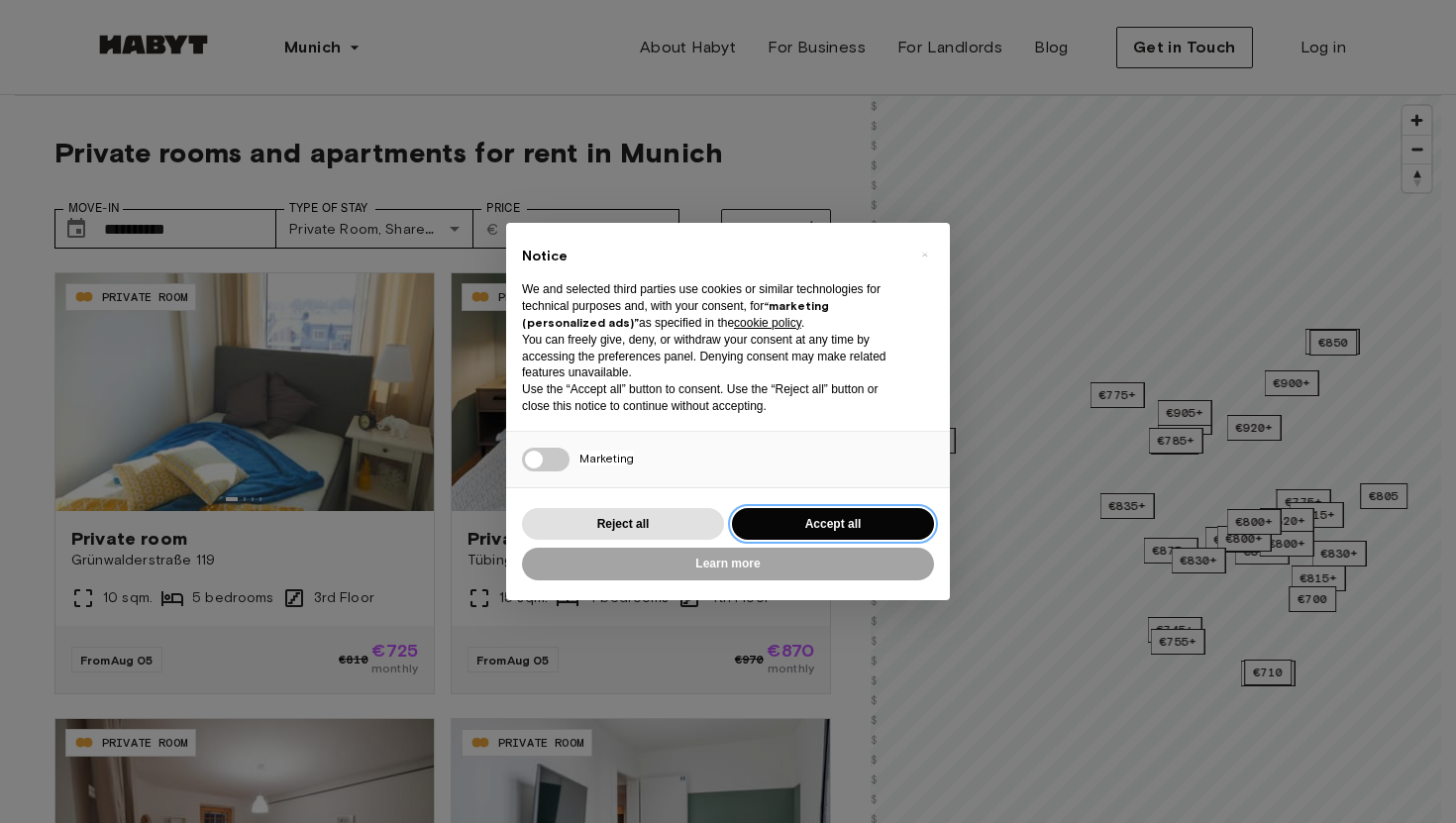 click on "Accept all" at bounding box center (833, 524) 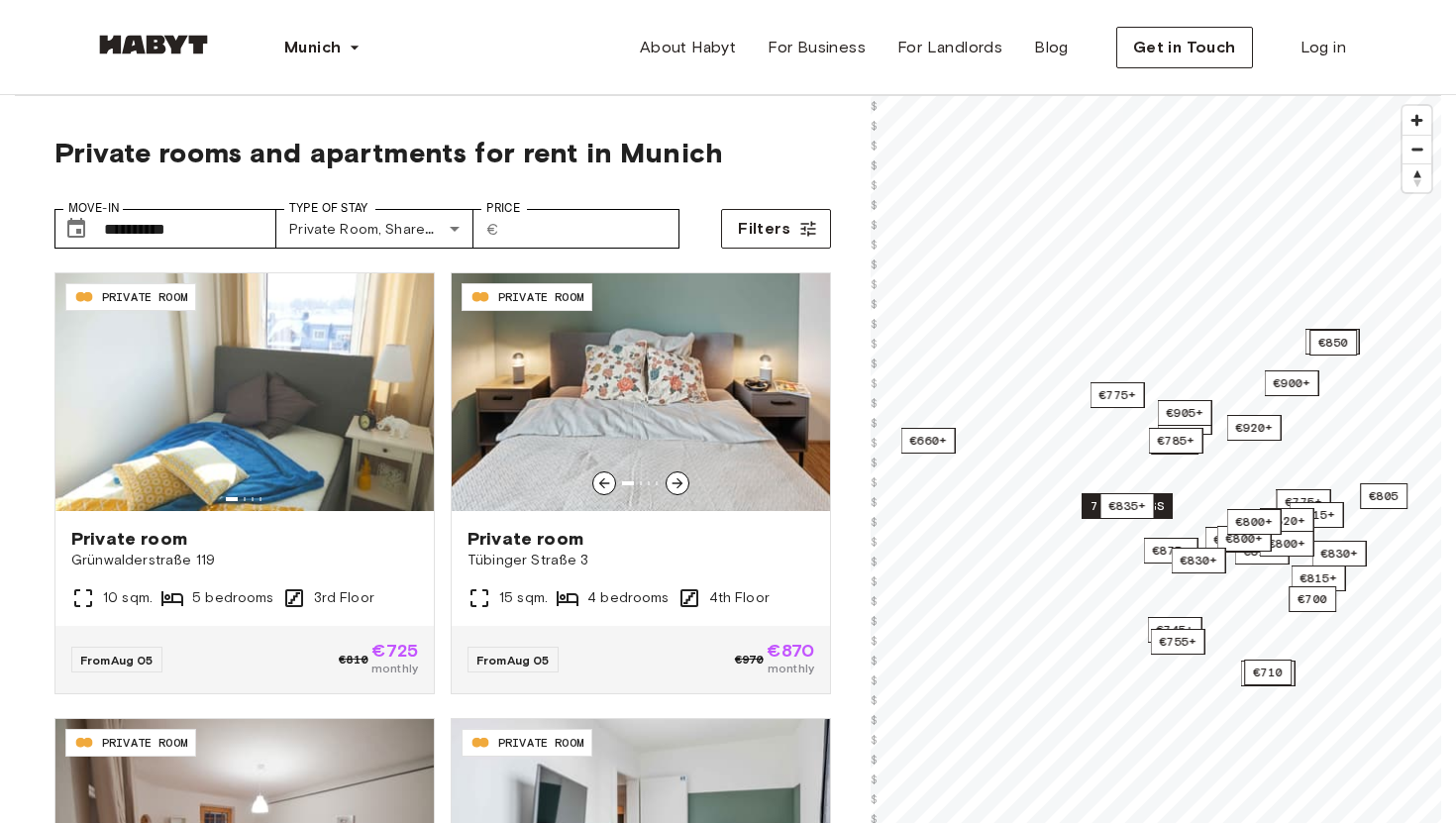 scroll, scrollTop: 0, scrollLeft: 0, axis: both 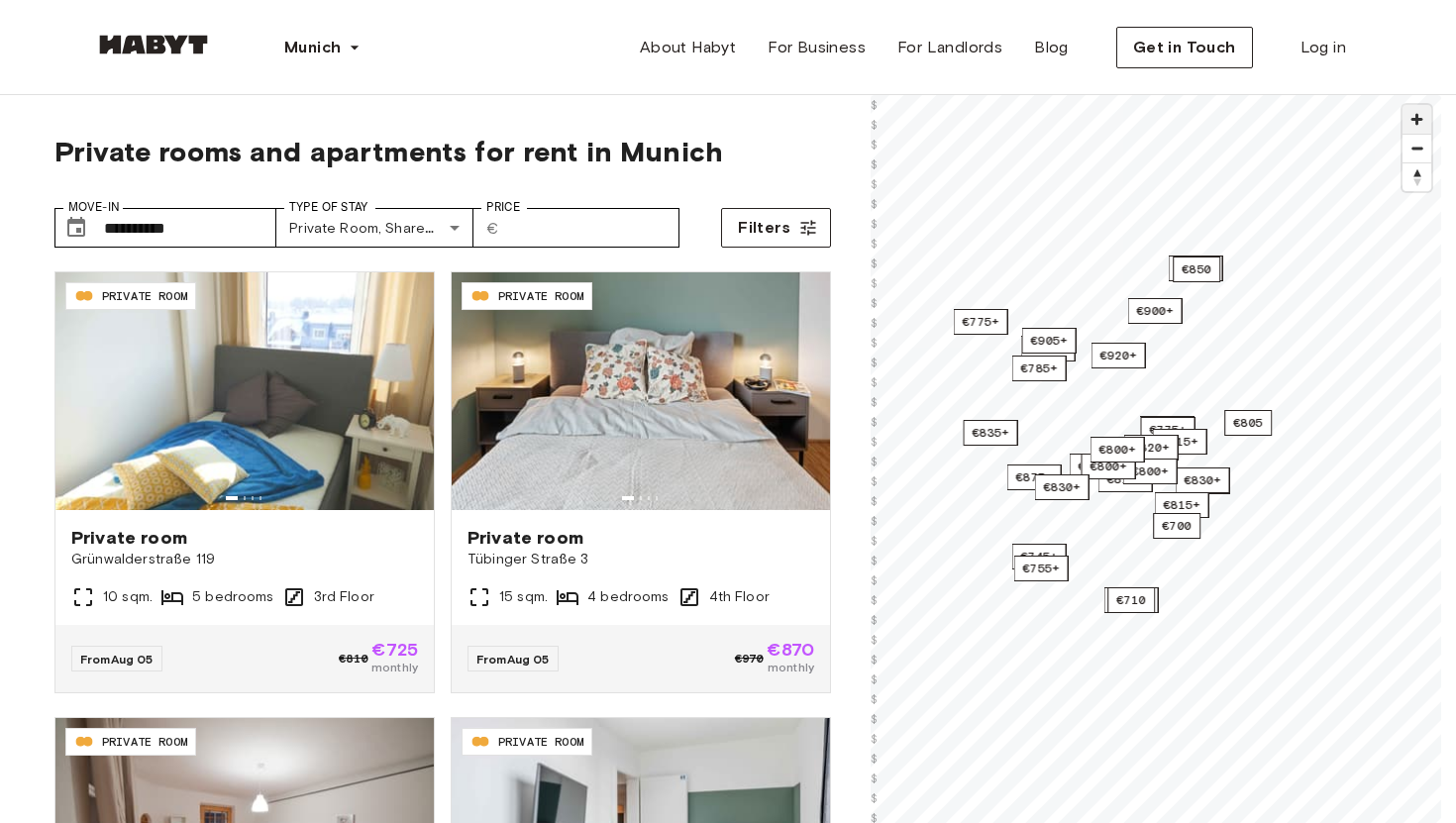 click at bounding box center (1416, 119) 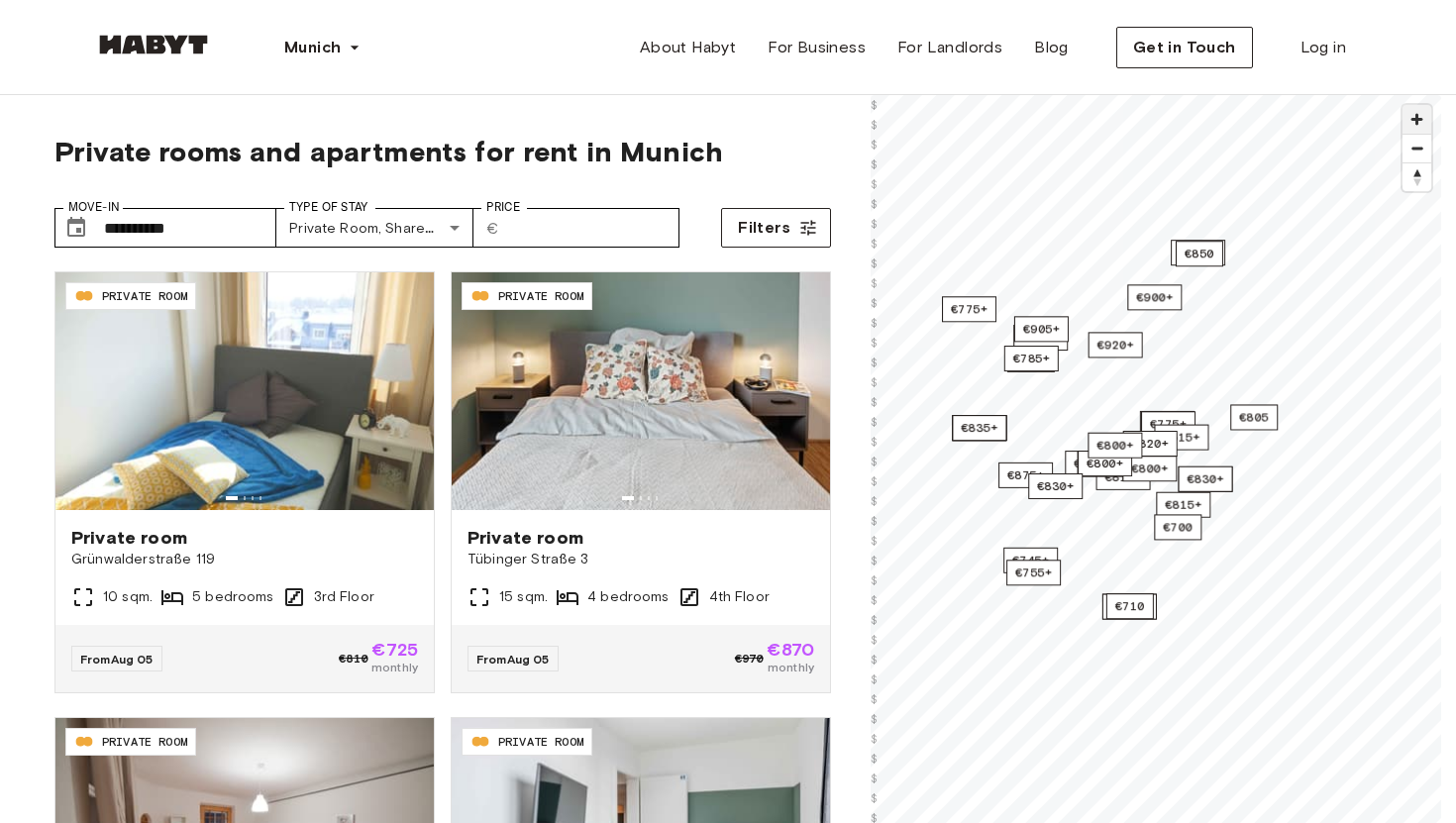 click at bounding box center [1416, 119] 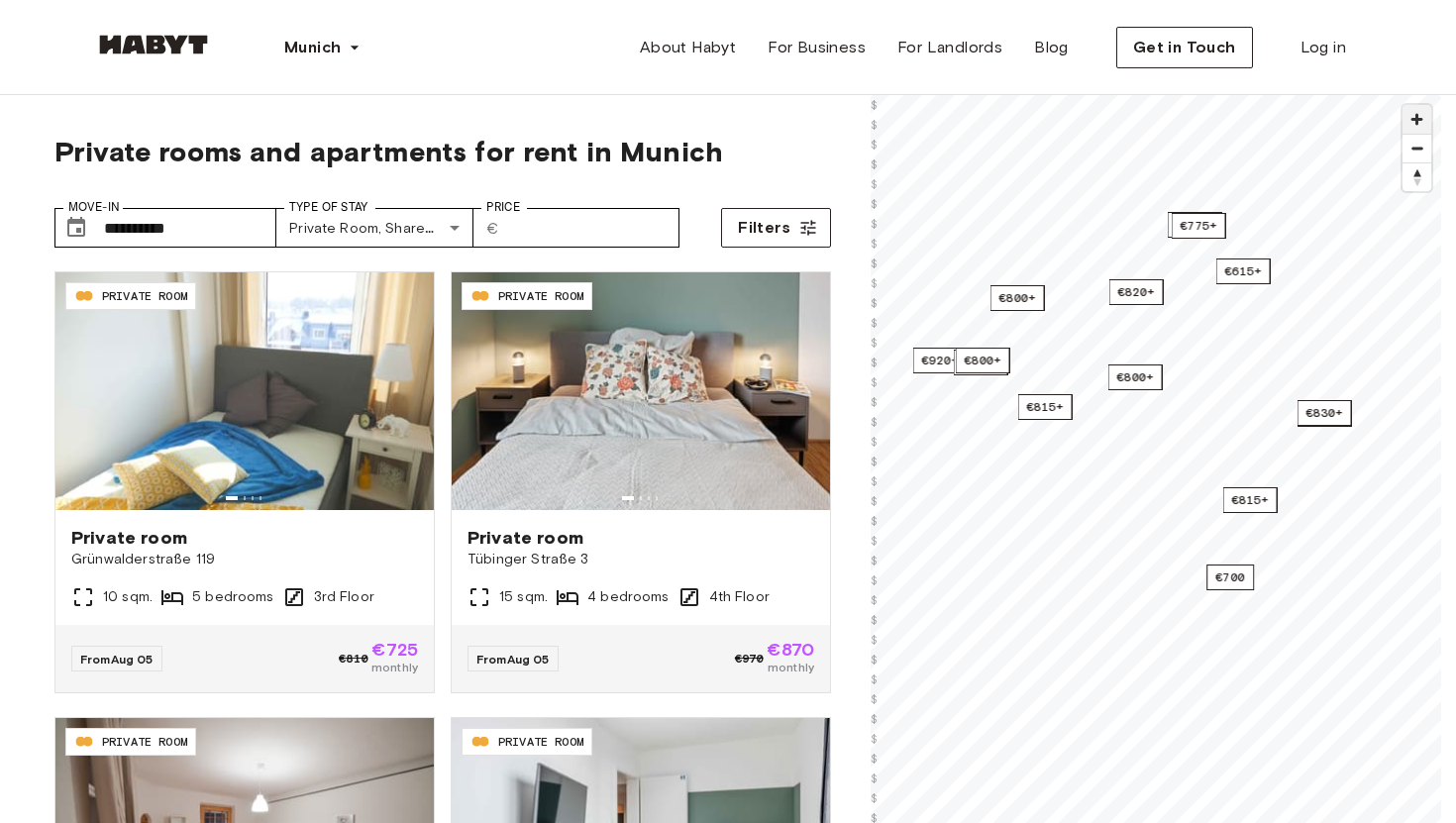 click at bounding box center [1416, 119] 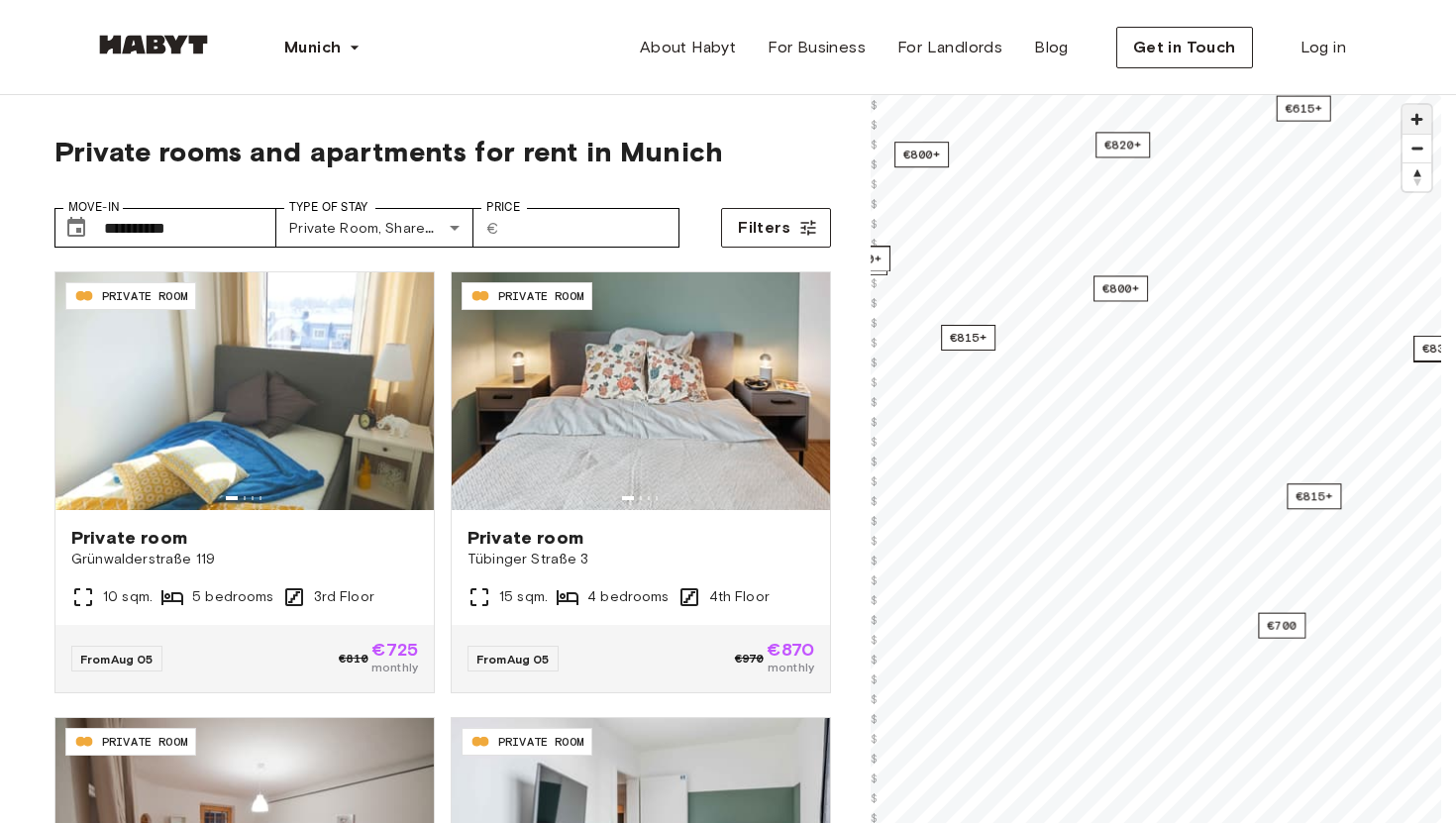 click at bounding box center (1416, 119) 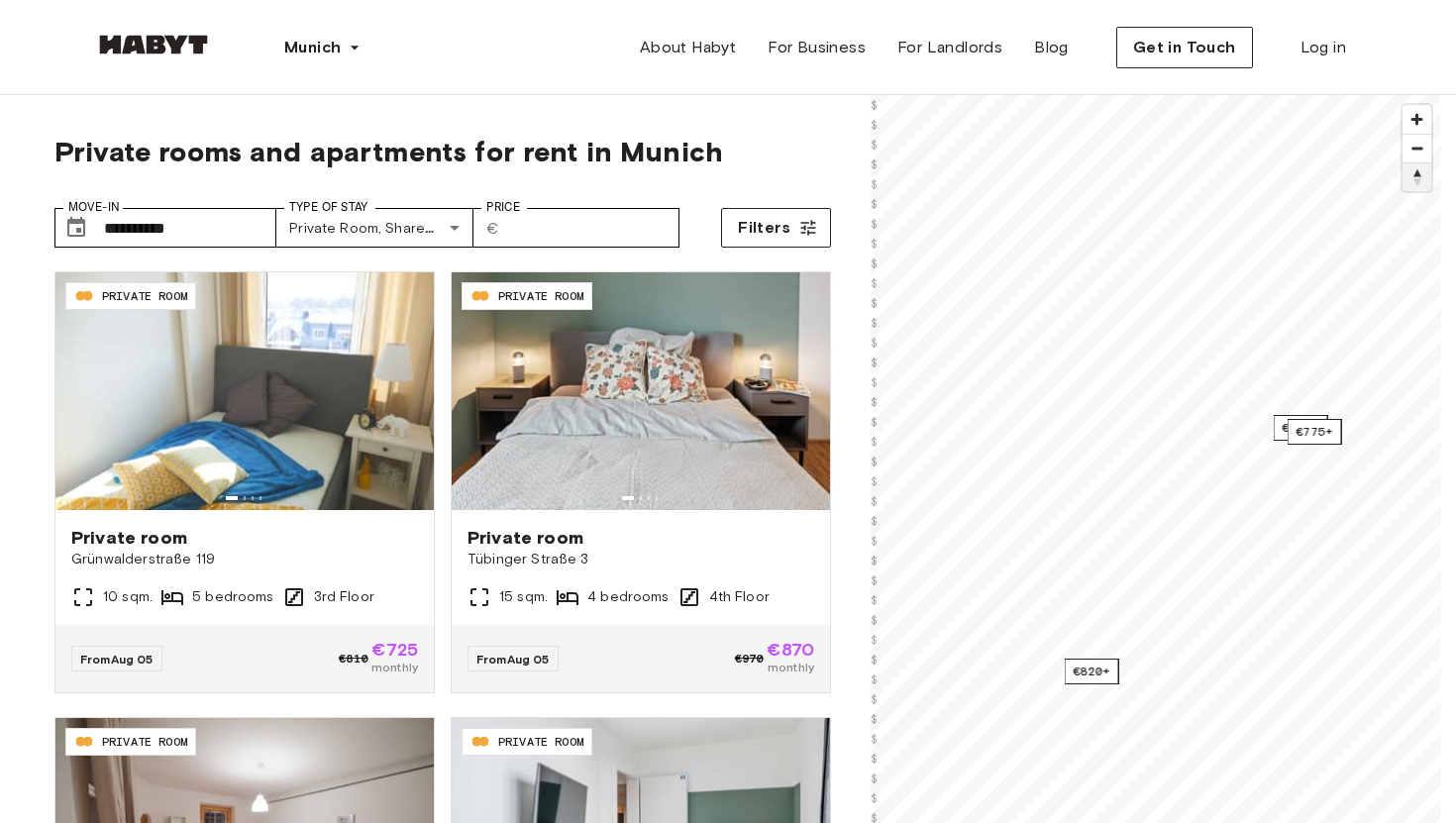 click at bounding box center (1416, 176) 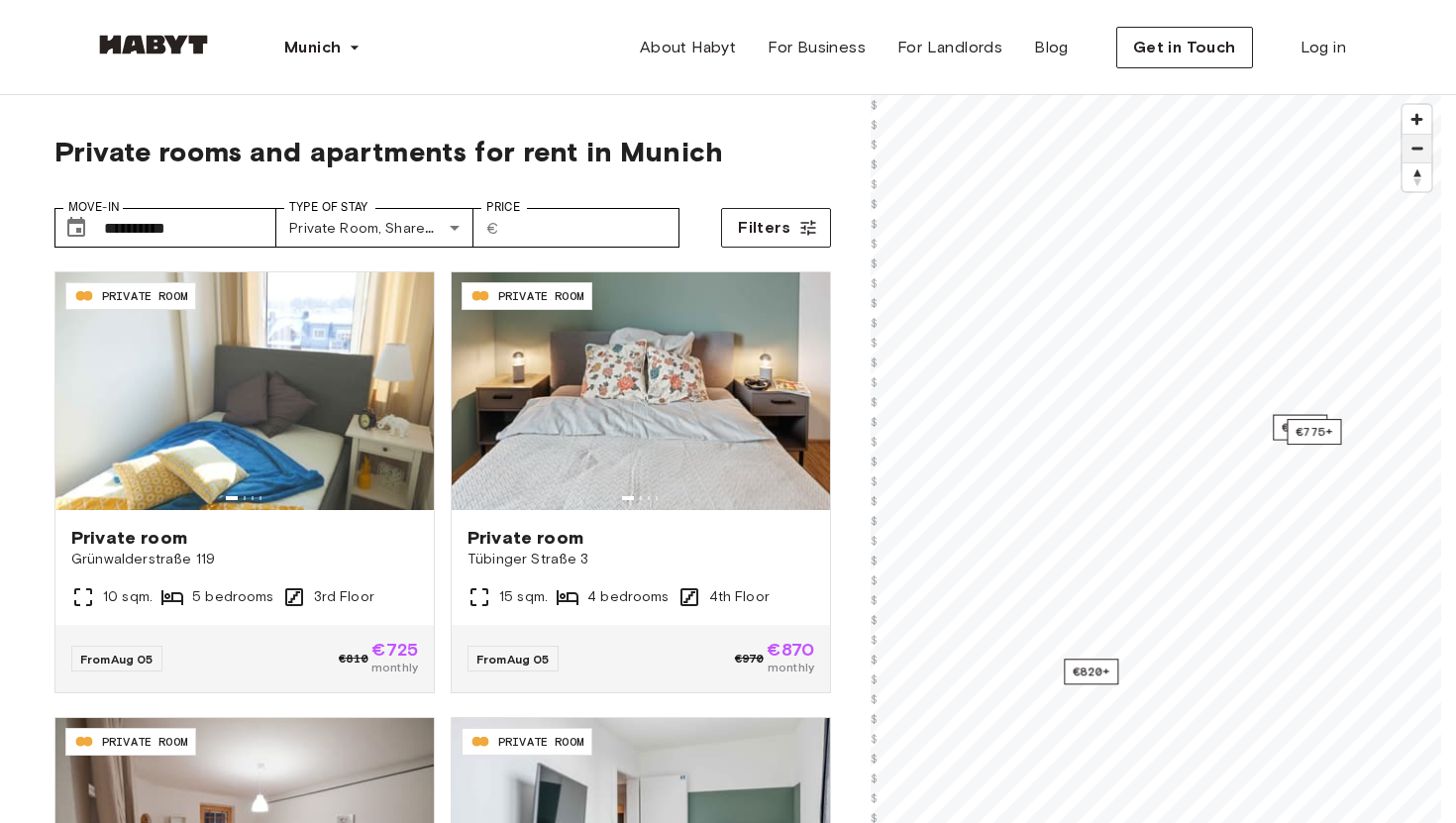 click at bounding box center (1416, 149) 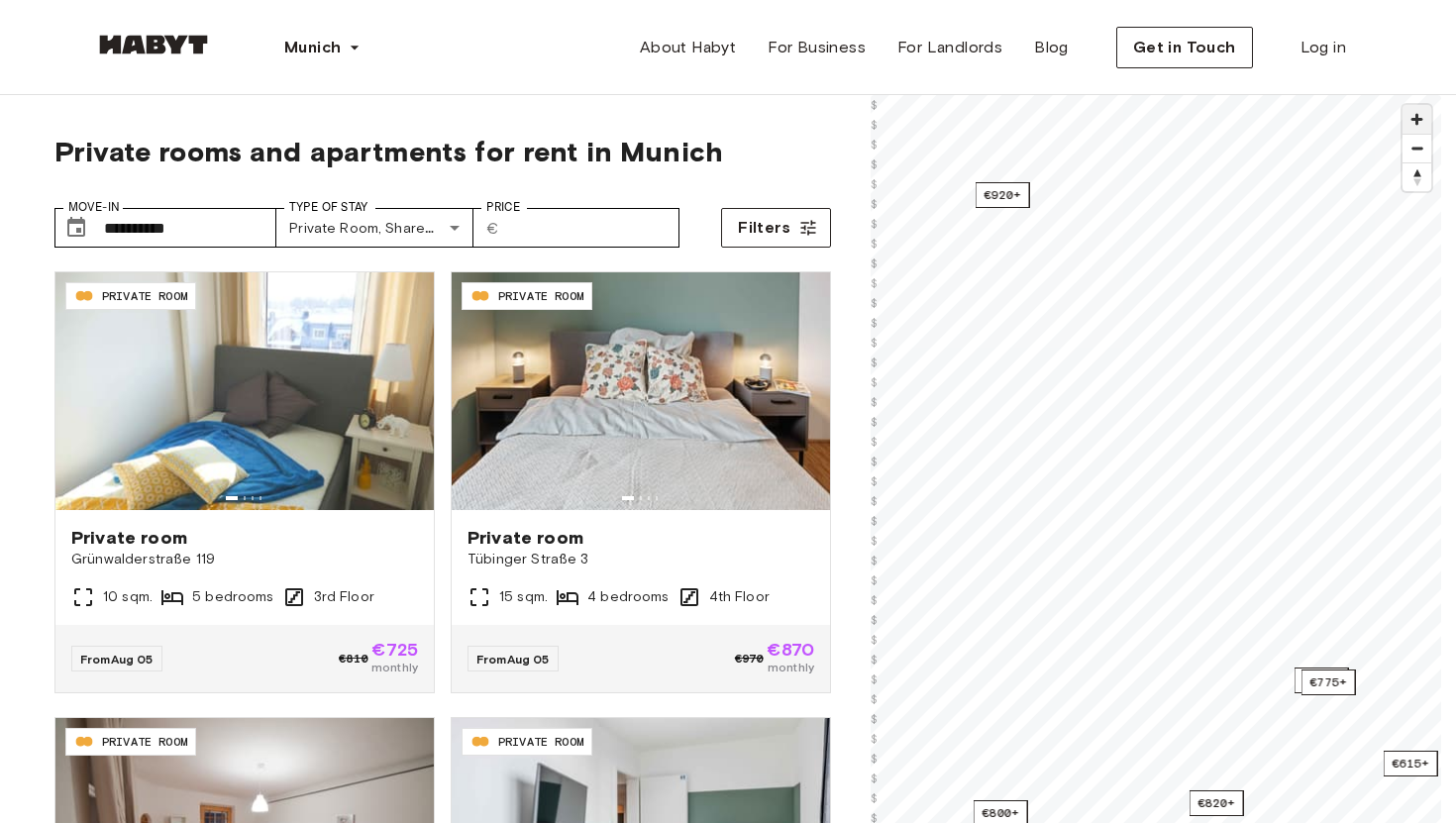 click at bounding box center (1416, 119) 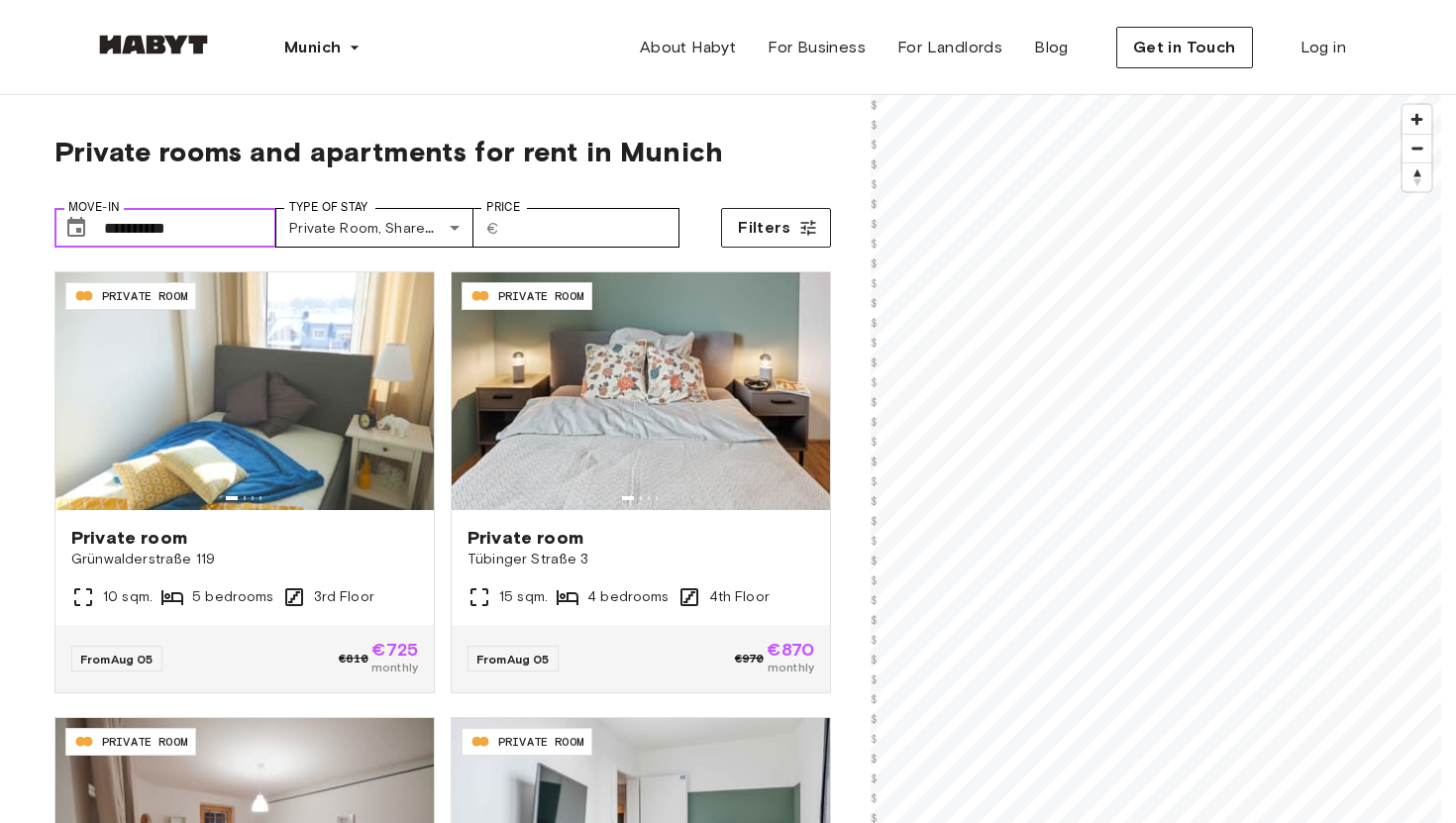 click on "**********" at bounding box center (190, 228) 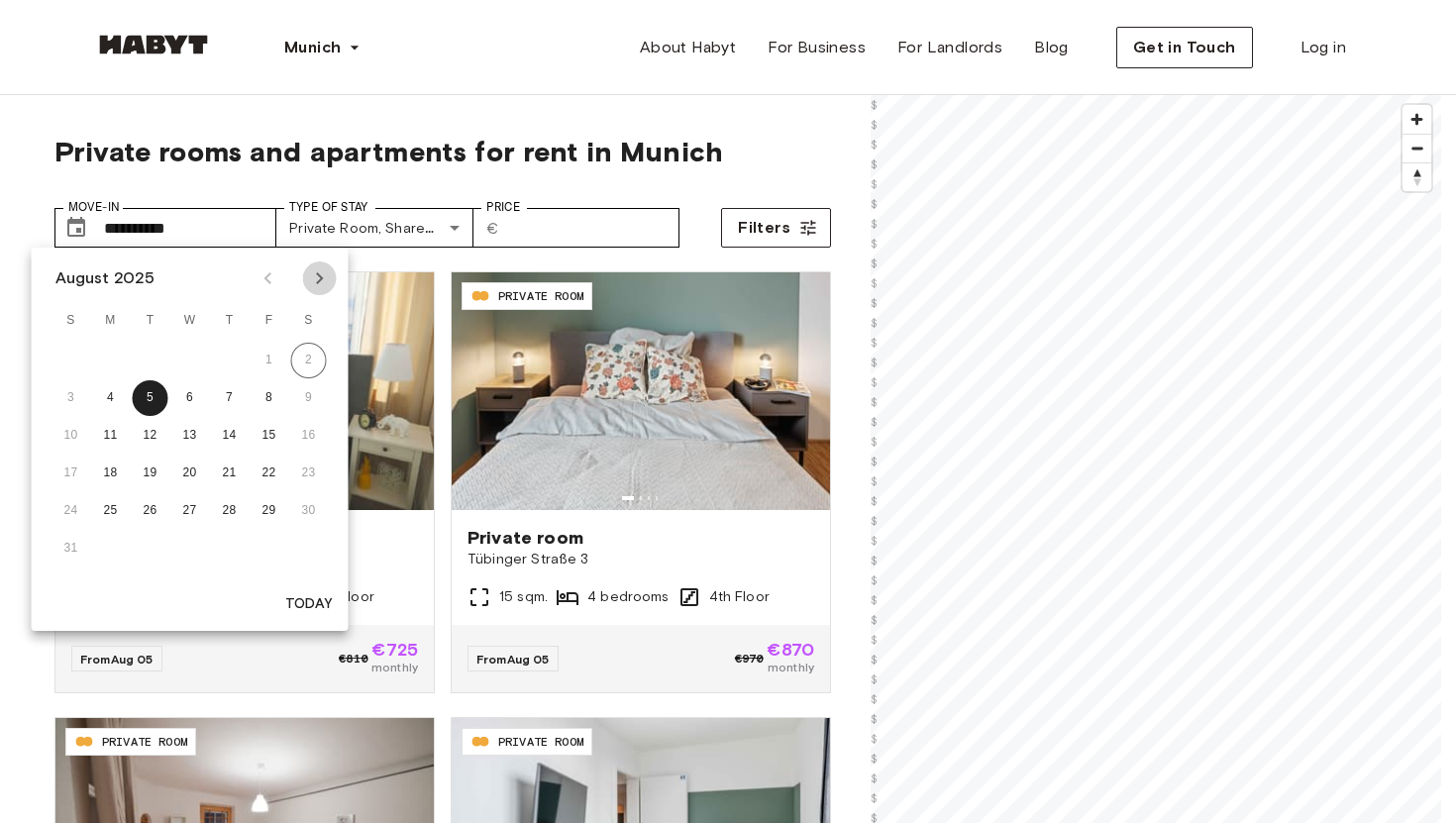 click 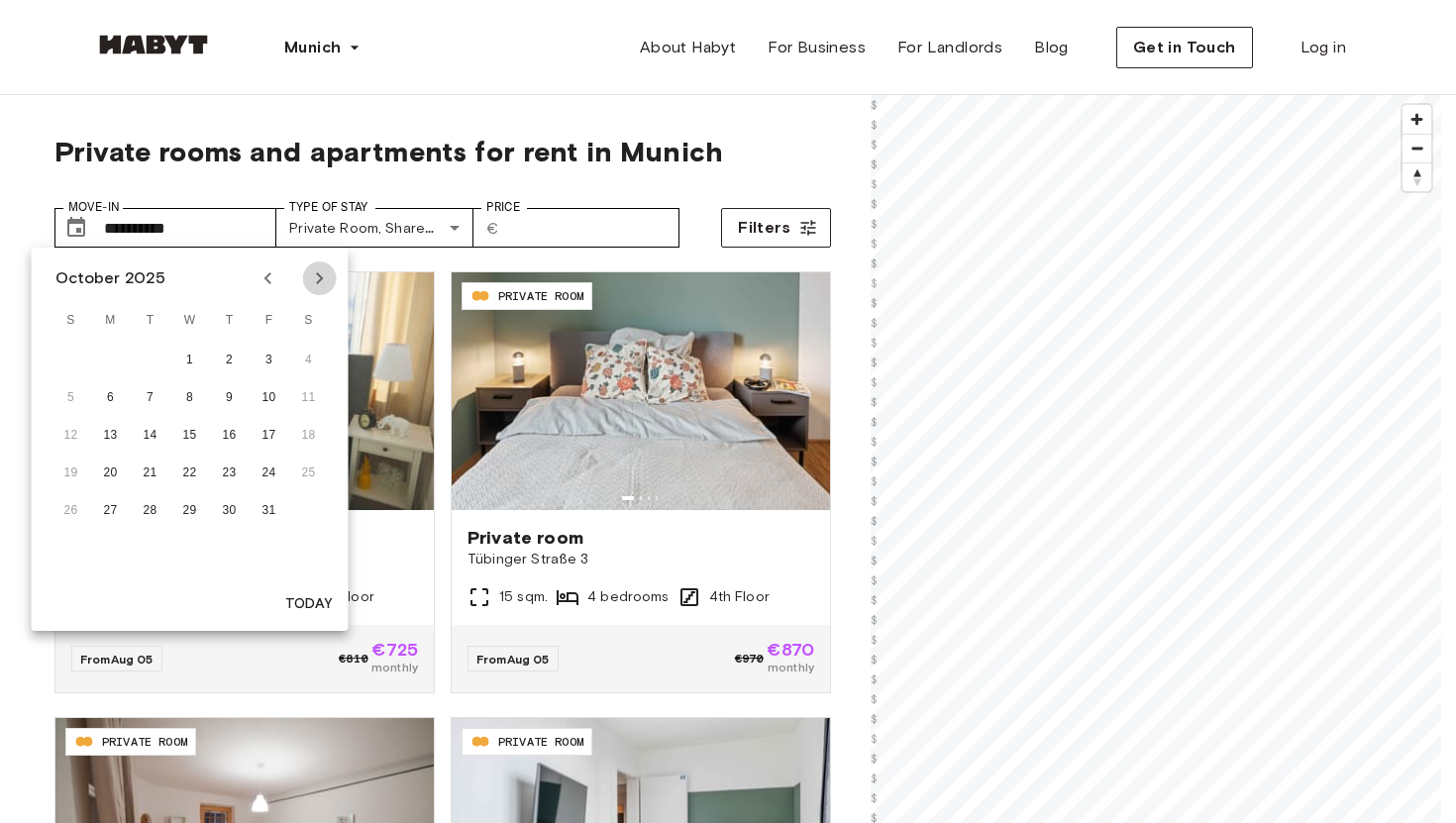 click 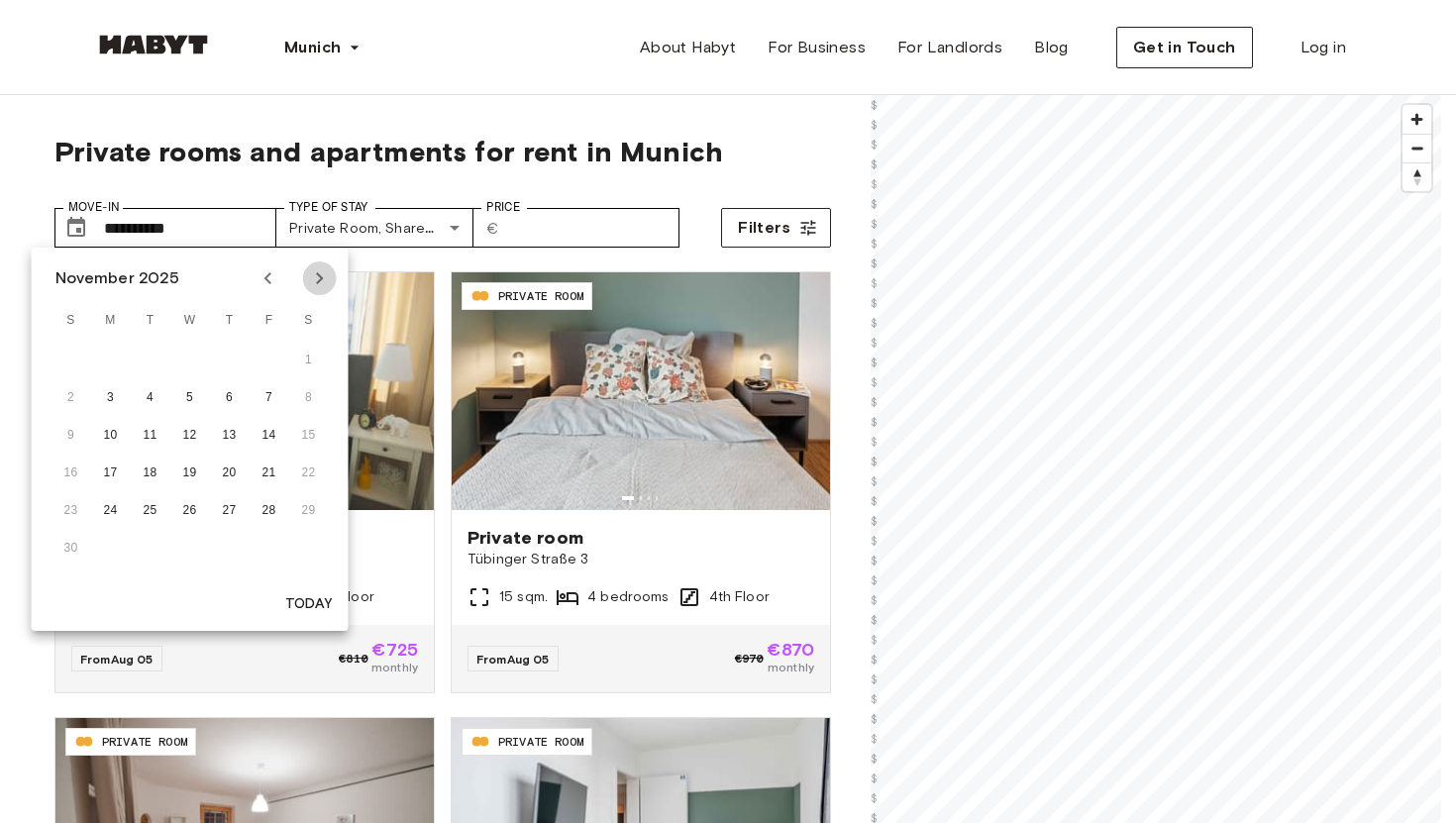 click 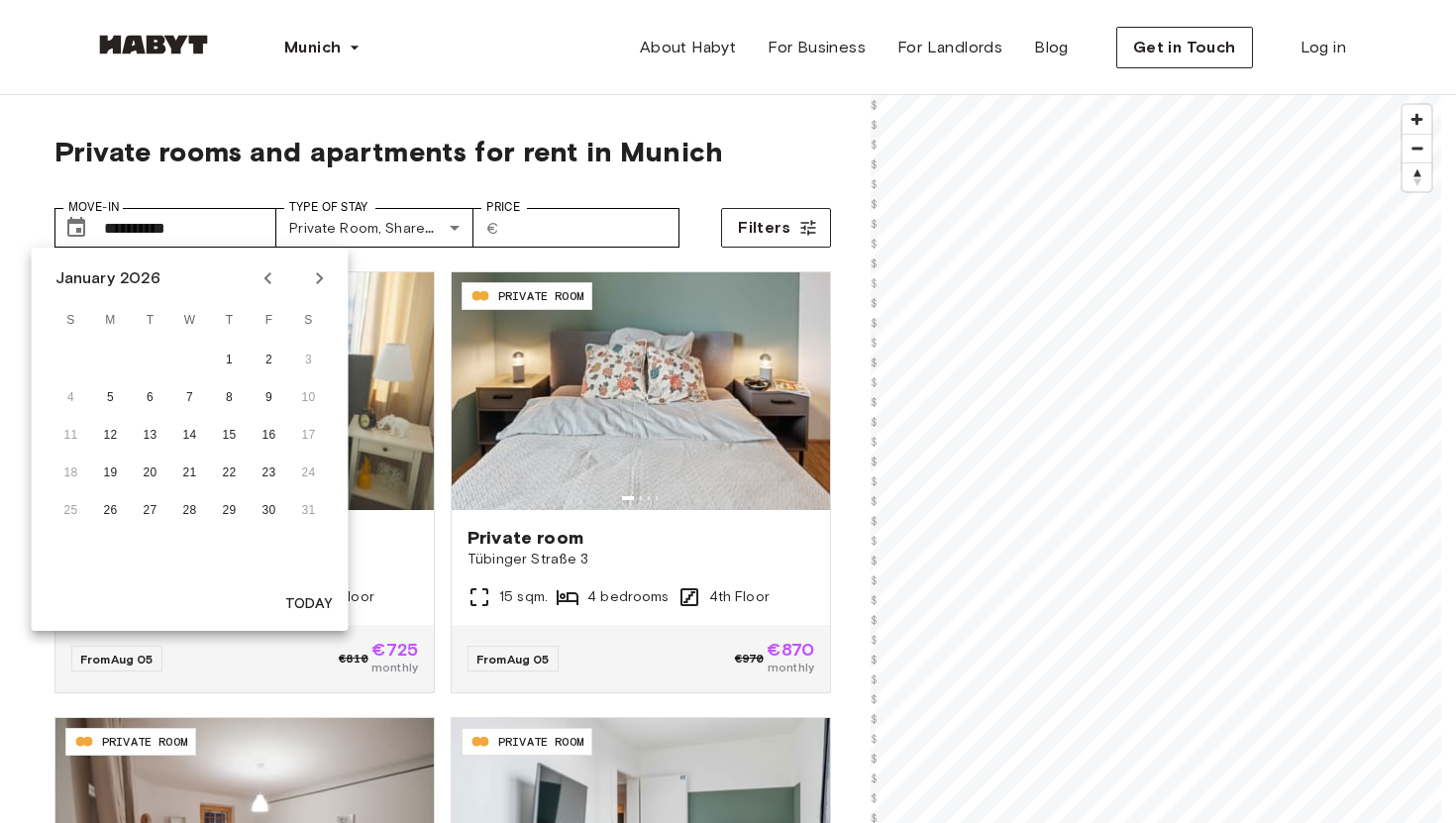 click at bounding box center (294, 278) 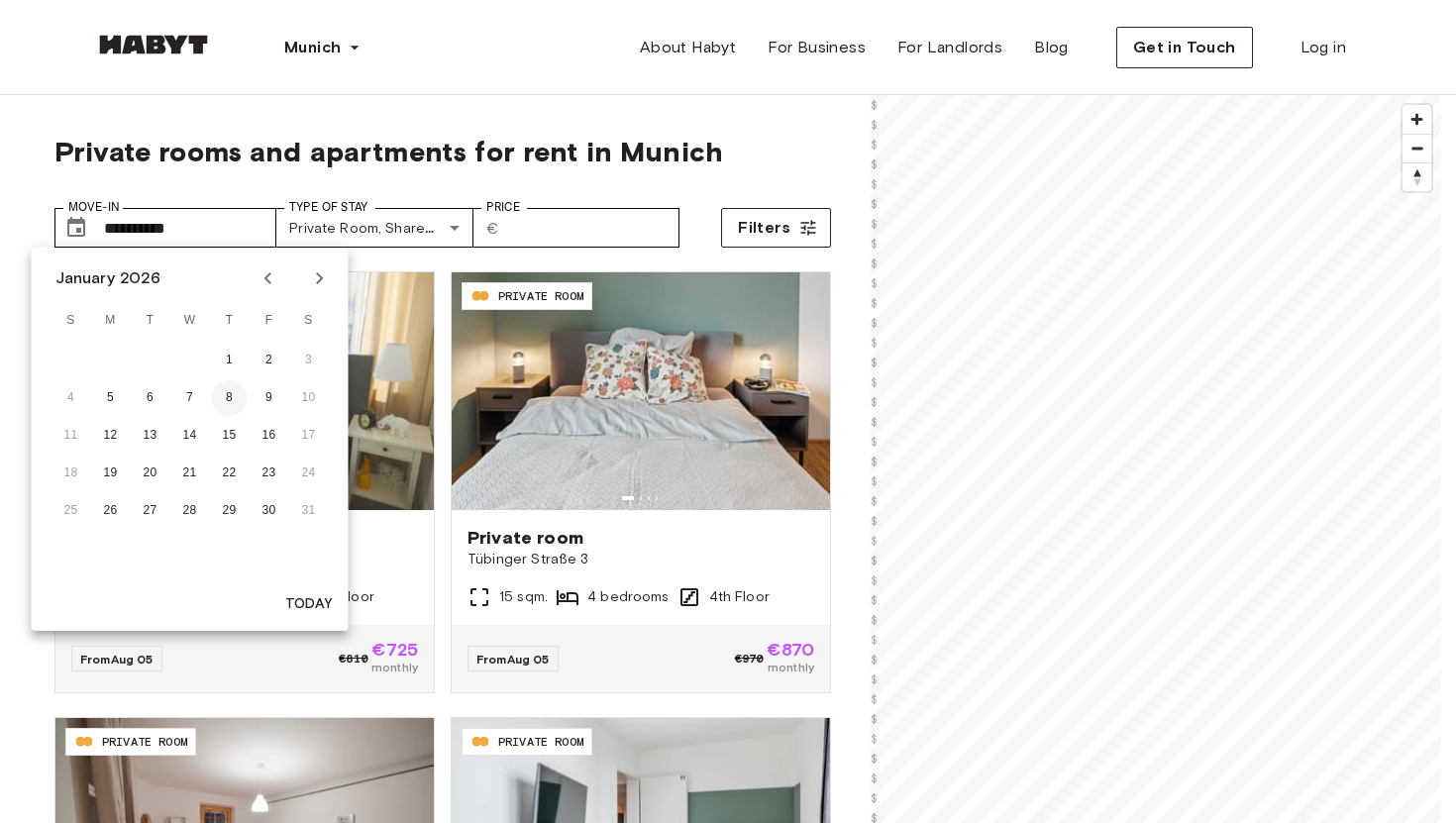 click on "8" at bounding box center (230, 398) 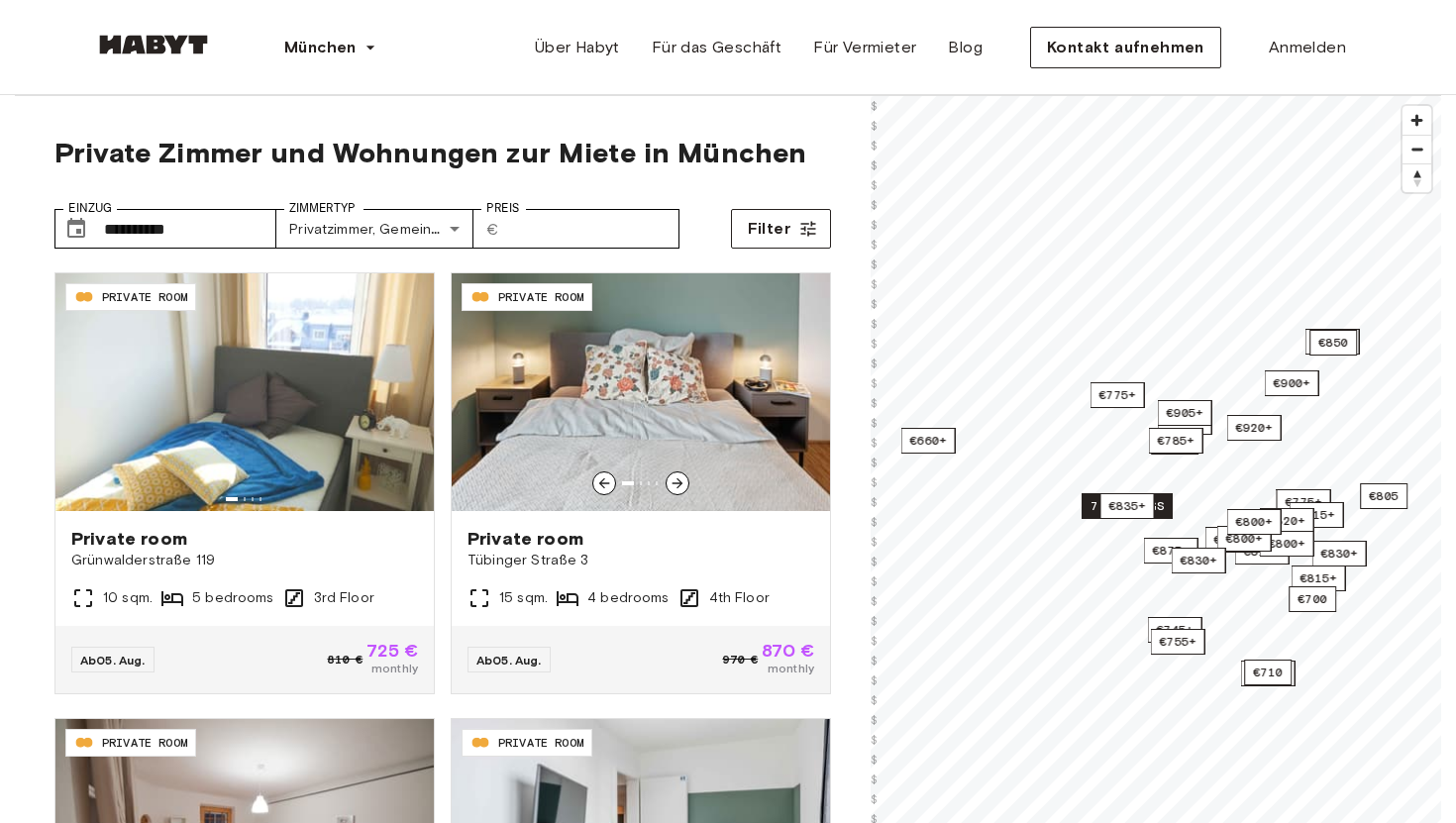 scroll, scrollTop: 0, scrollLeft: 0, axis: both 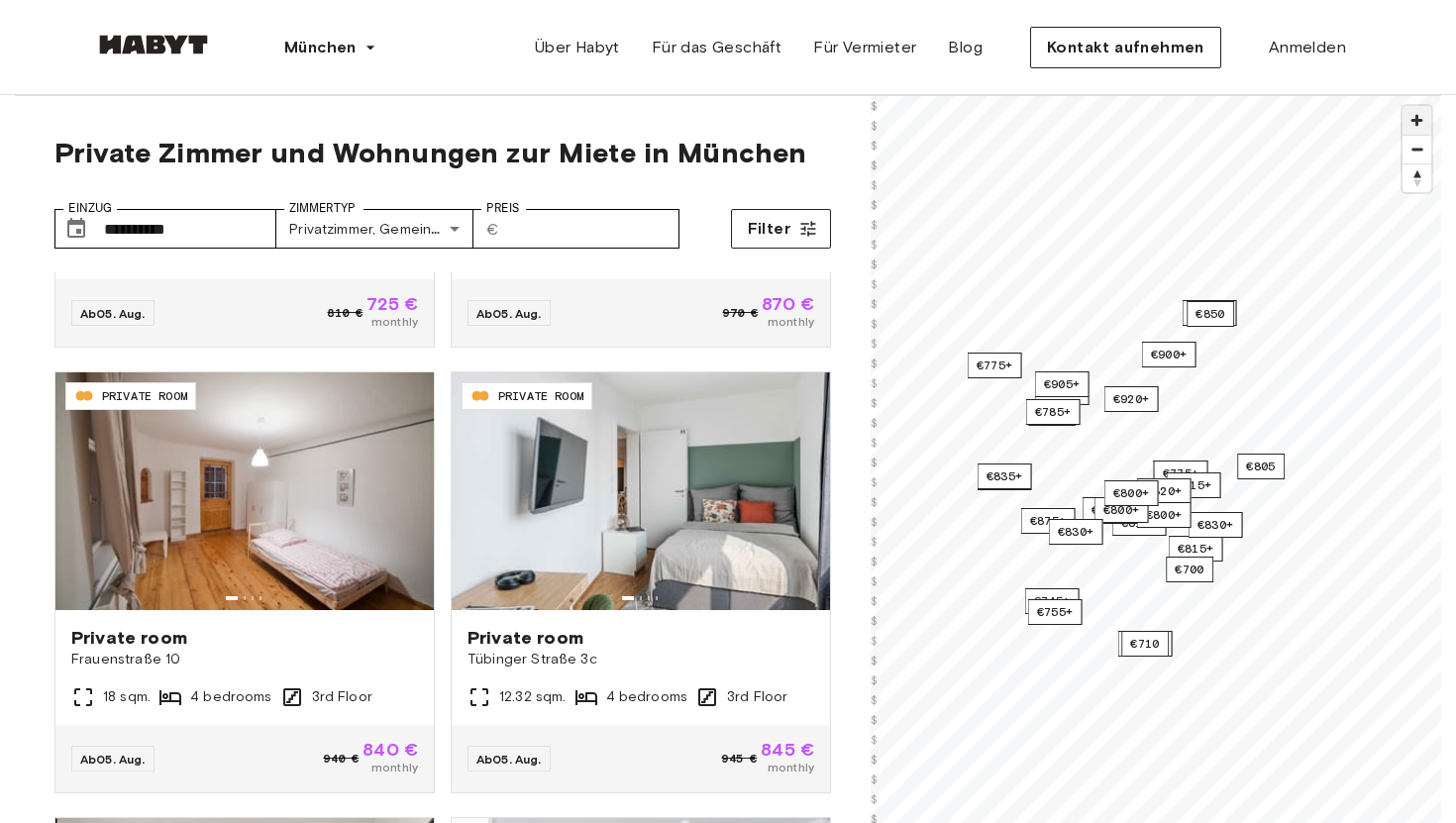 click at bounding box center [1416, 120] 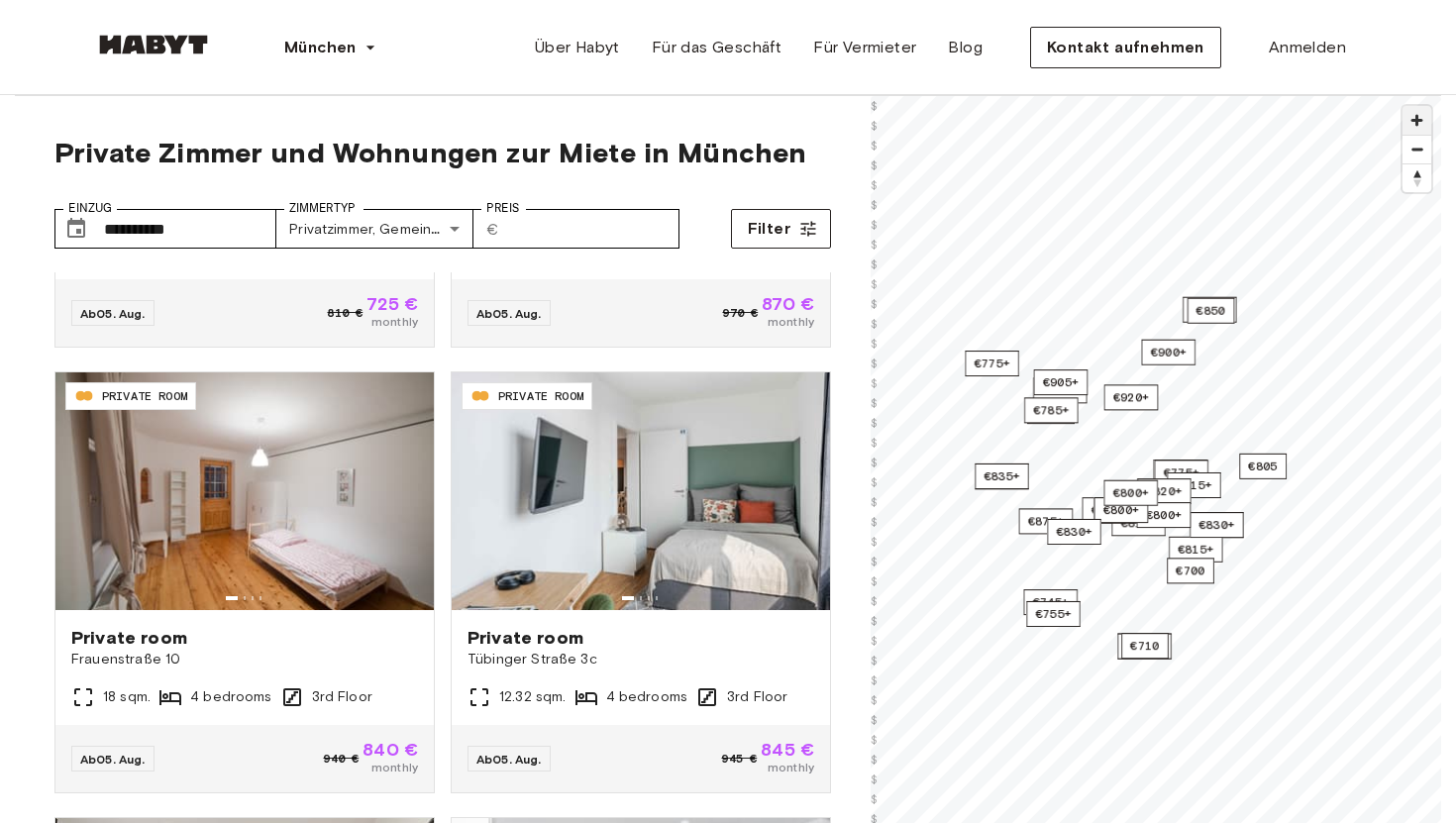 click at bounding box center [1416, 120] 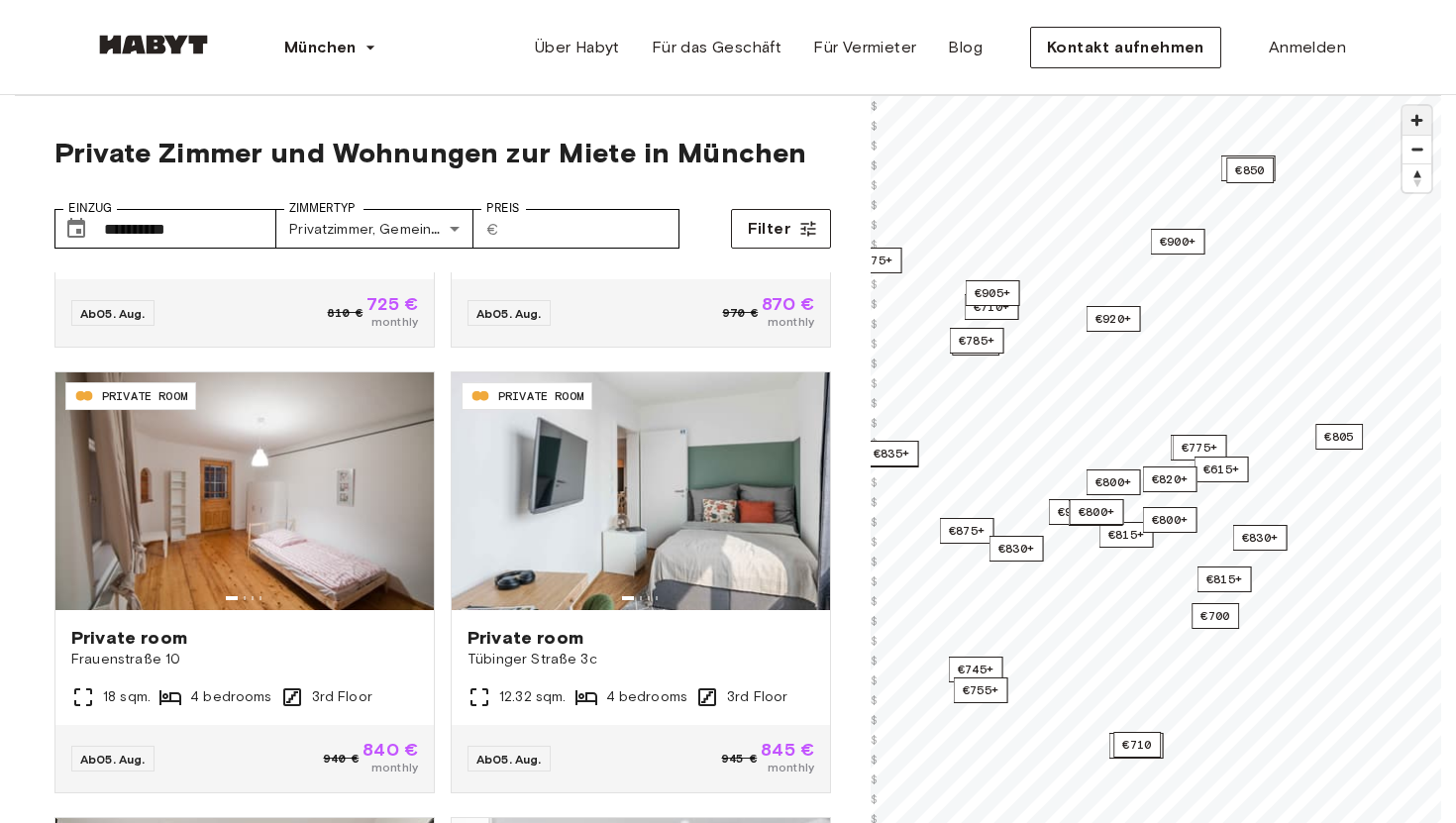 click at bounding box center (1416, 120) 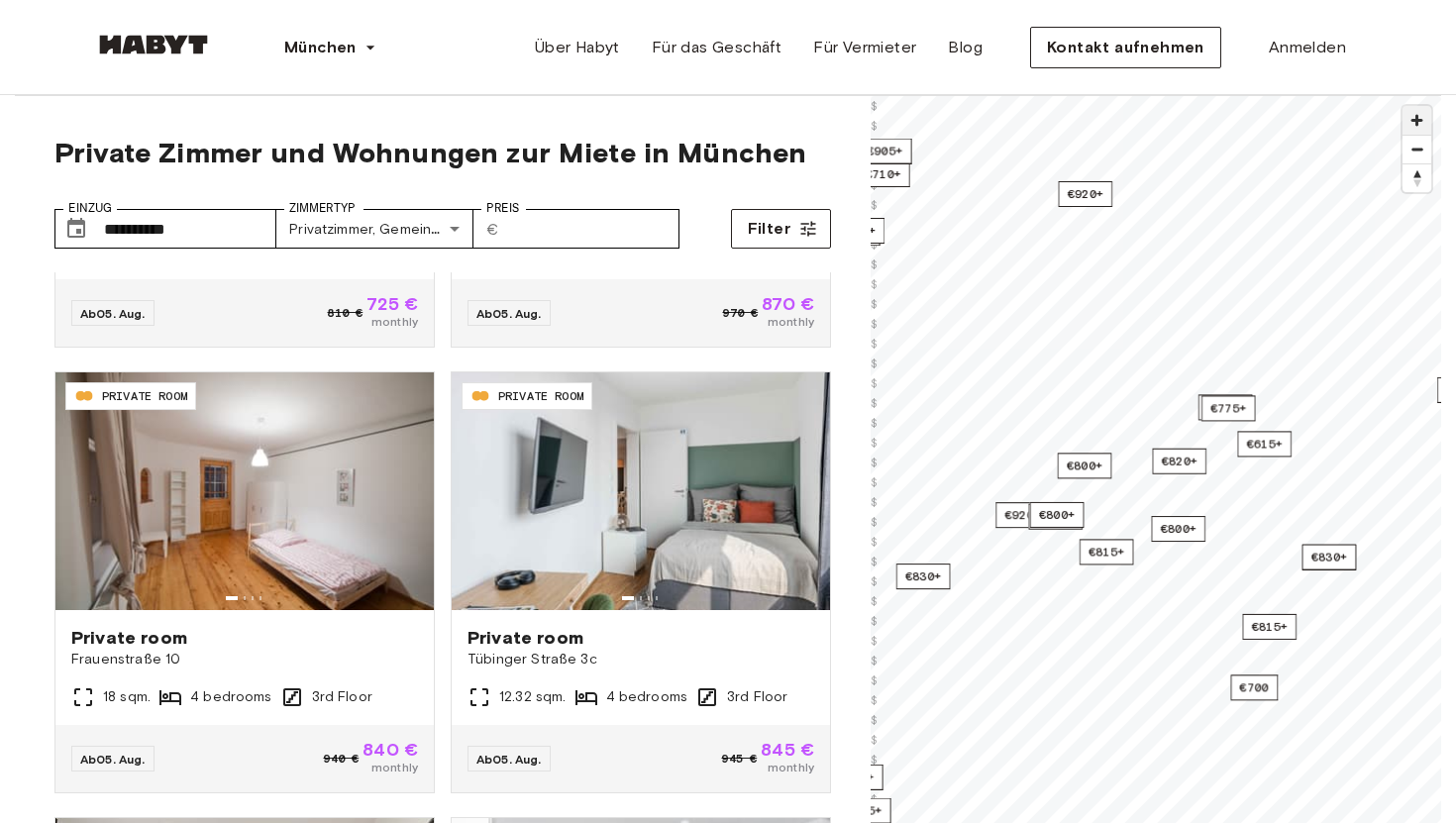 click at bounding box center (1416, 120) 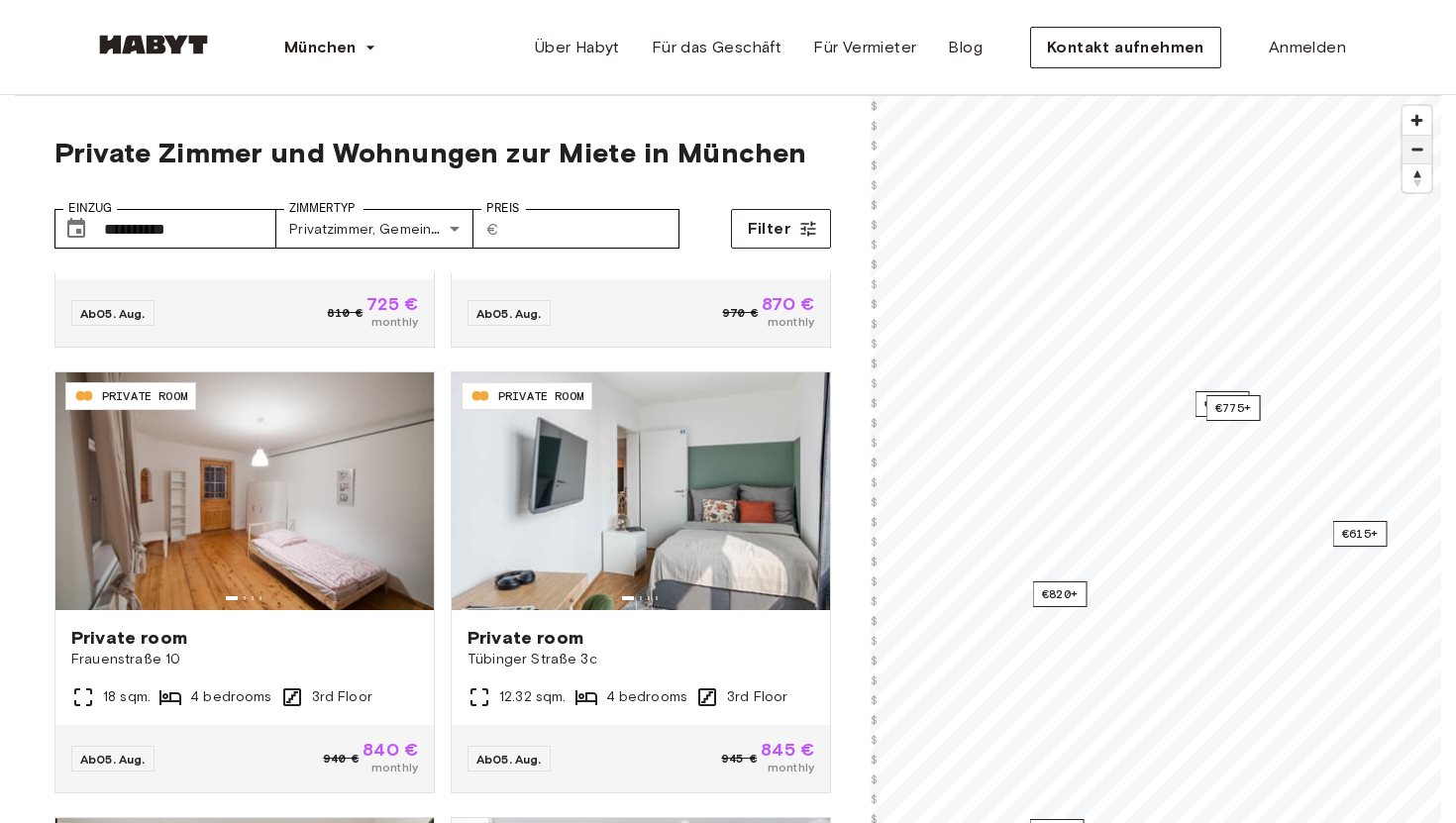 click at bounding box center [1416, 150] 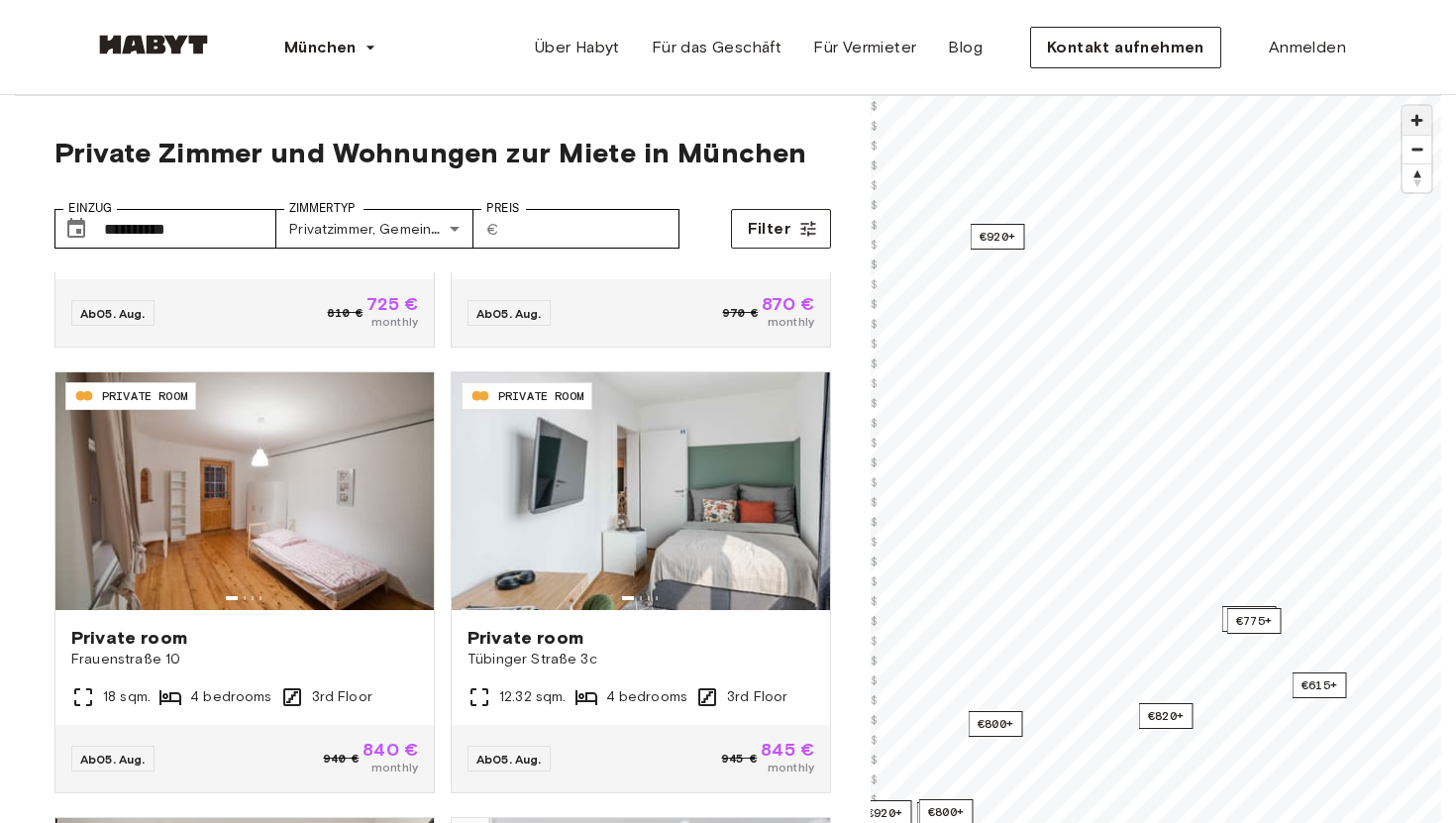 click at bounding box center (1416, 120) 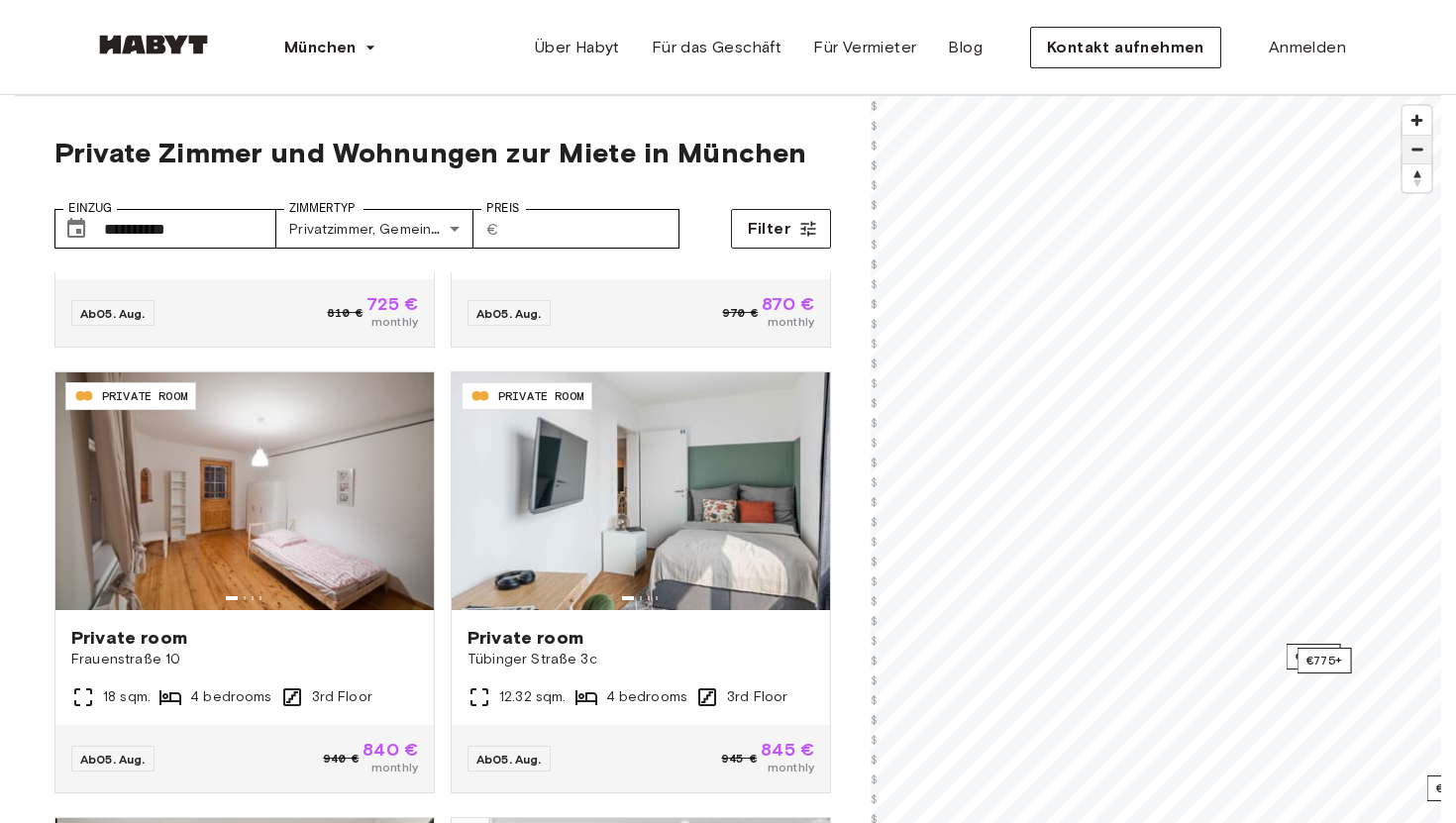 click at bounding box center [1416, 150] 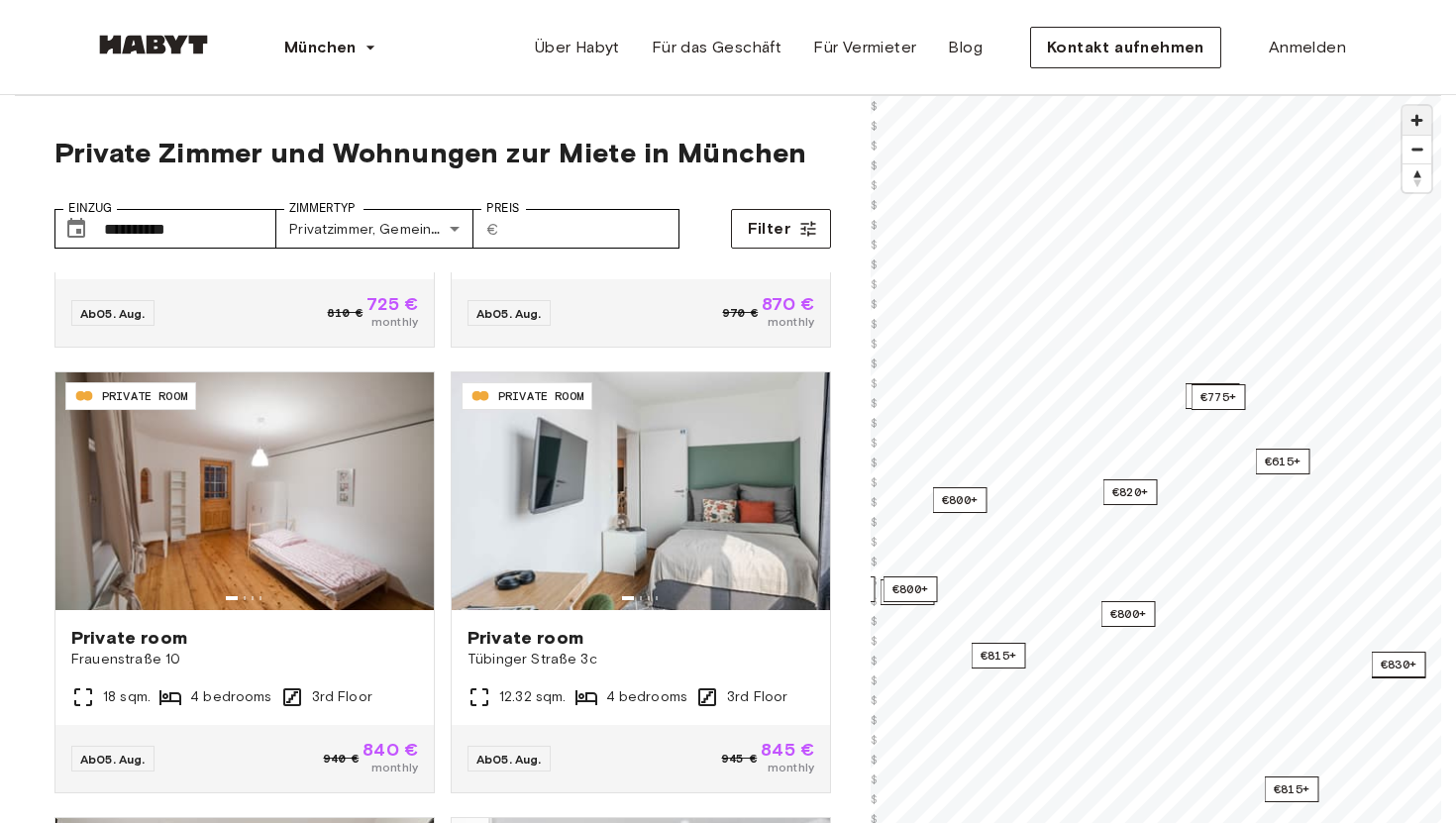 click at bounding box center [1416, 120] 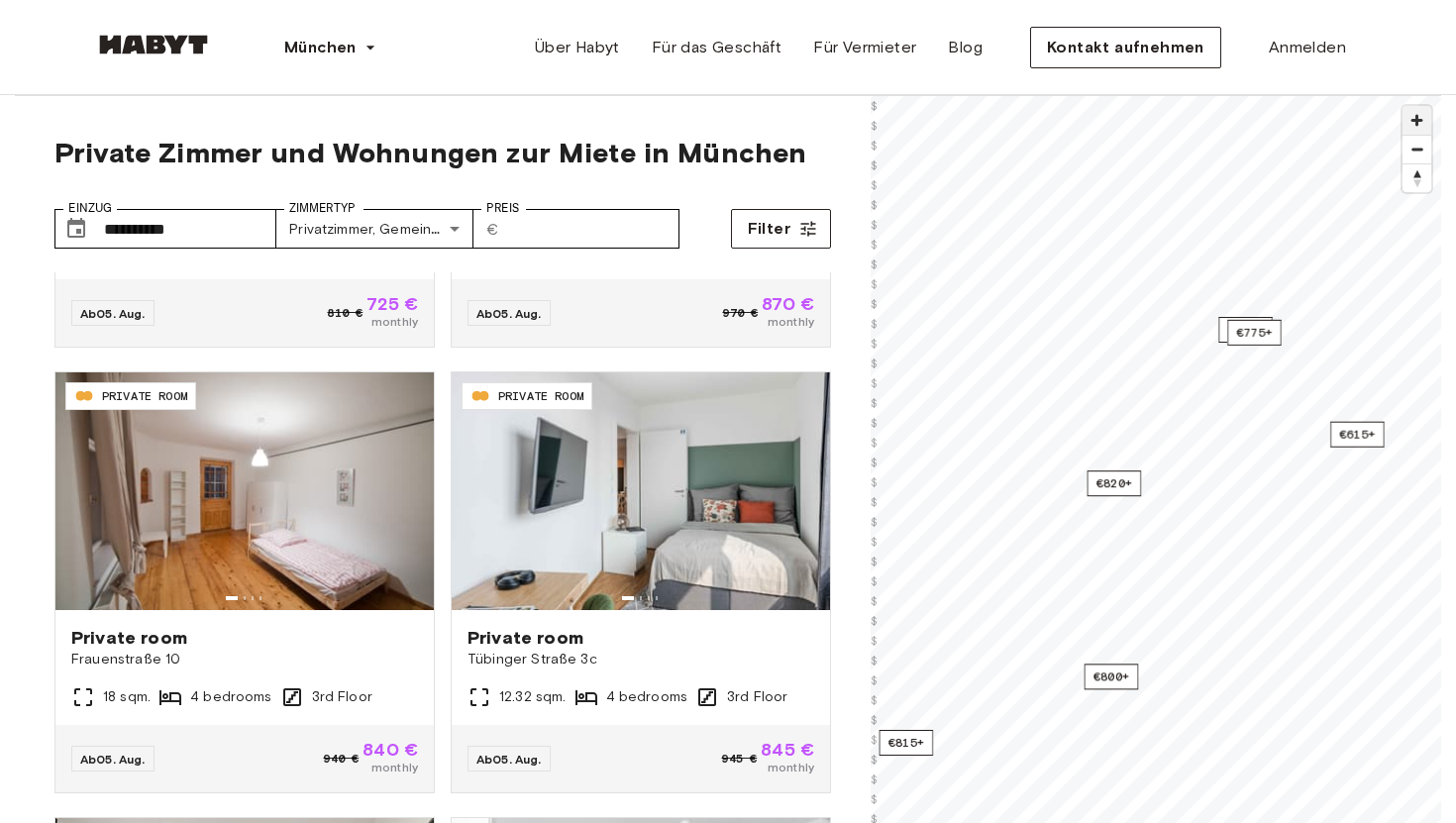 click at bounding box center [1416, 120] 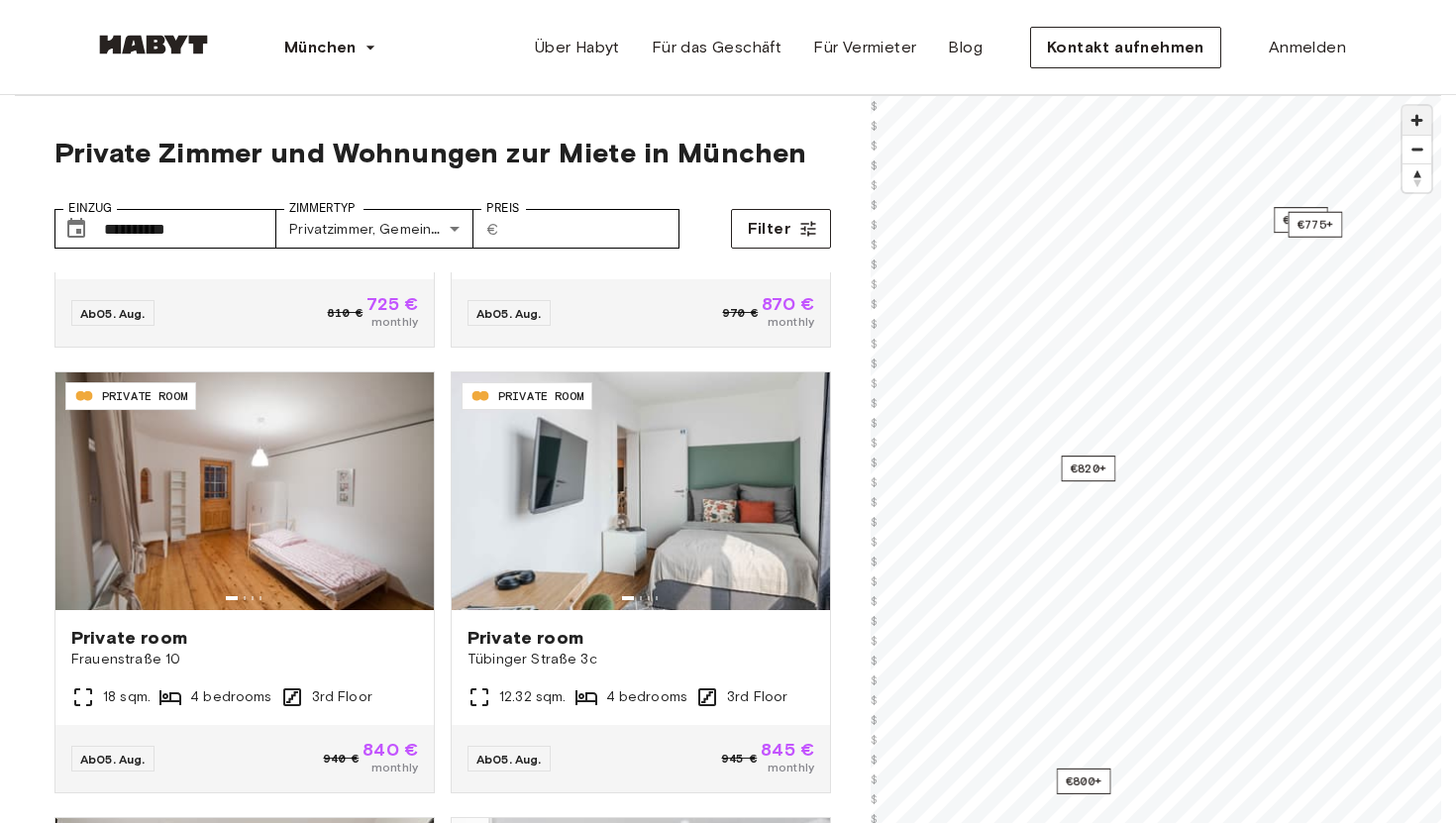 click at bounding box center [1416, 120] 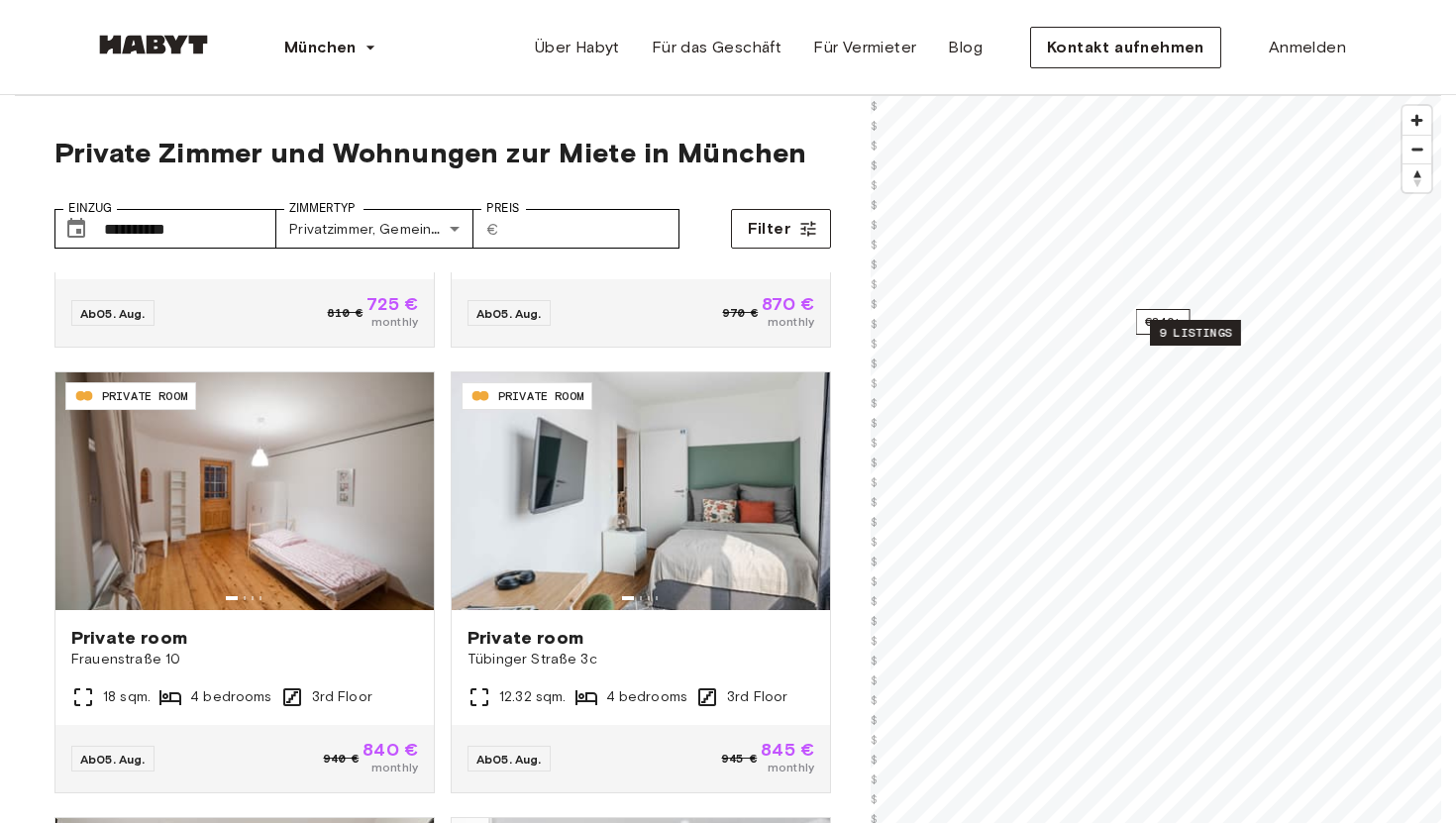 click on "9 listings" at bounding box center (1196, 333) 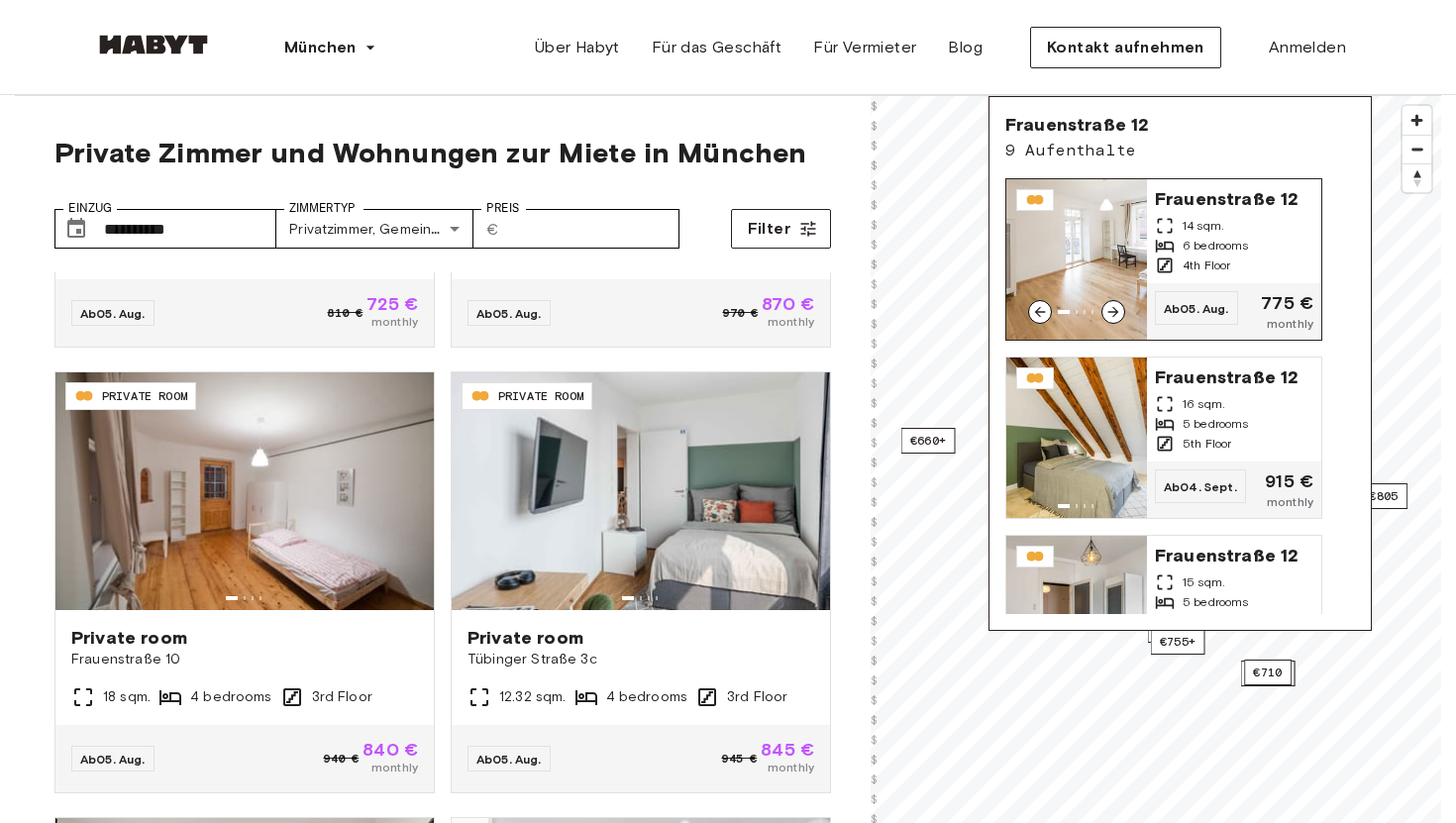 click on "6 bedrooms" at bounding box center [1215, 246] 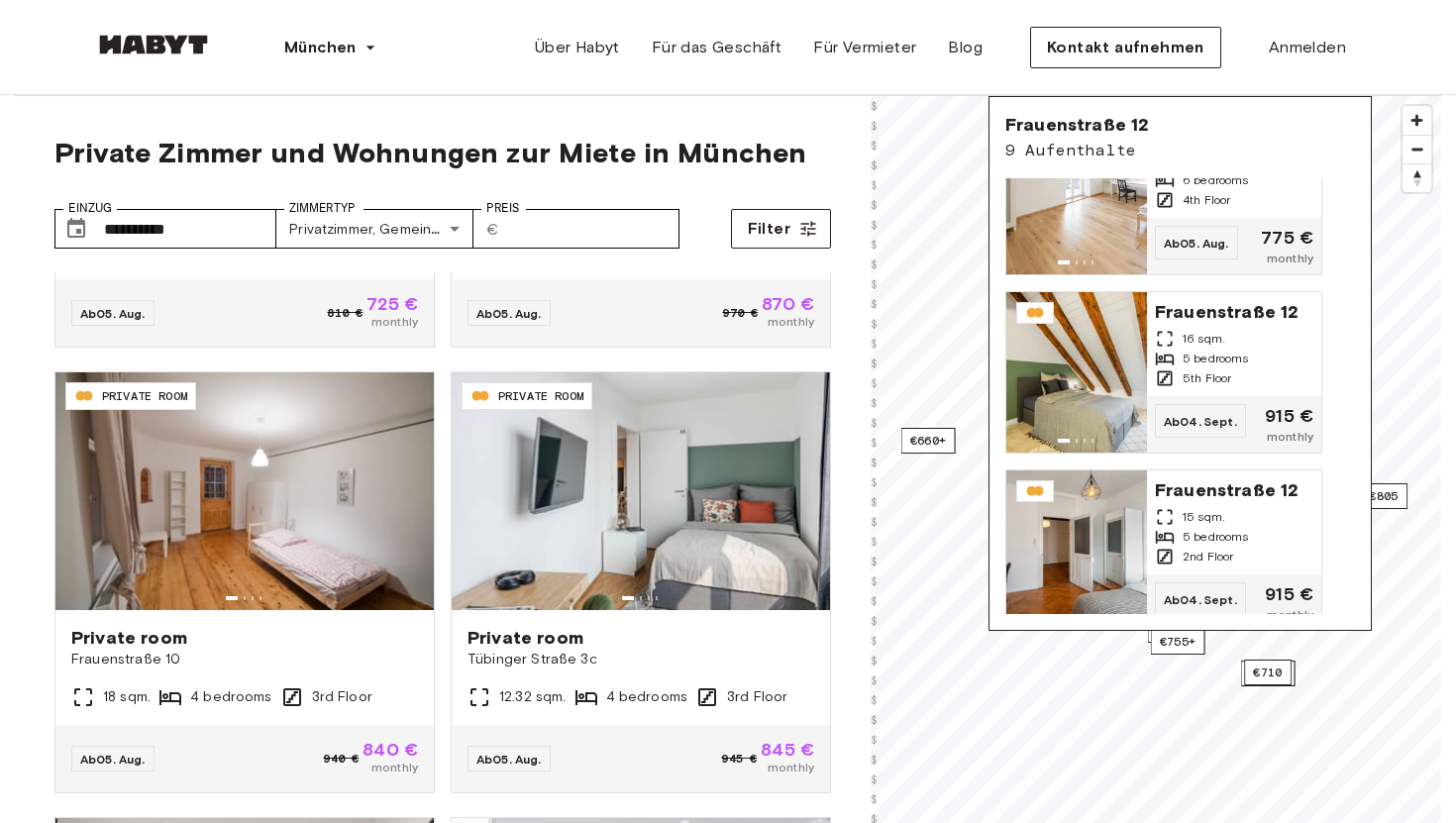scroll, scrollTop: 0, scrollLeft: 0, axis: both 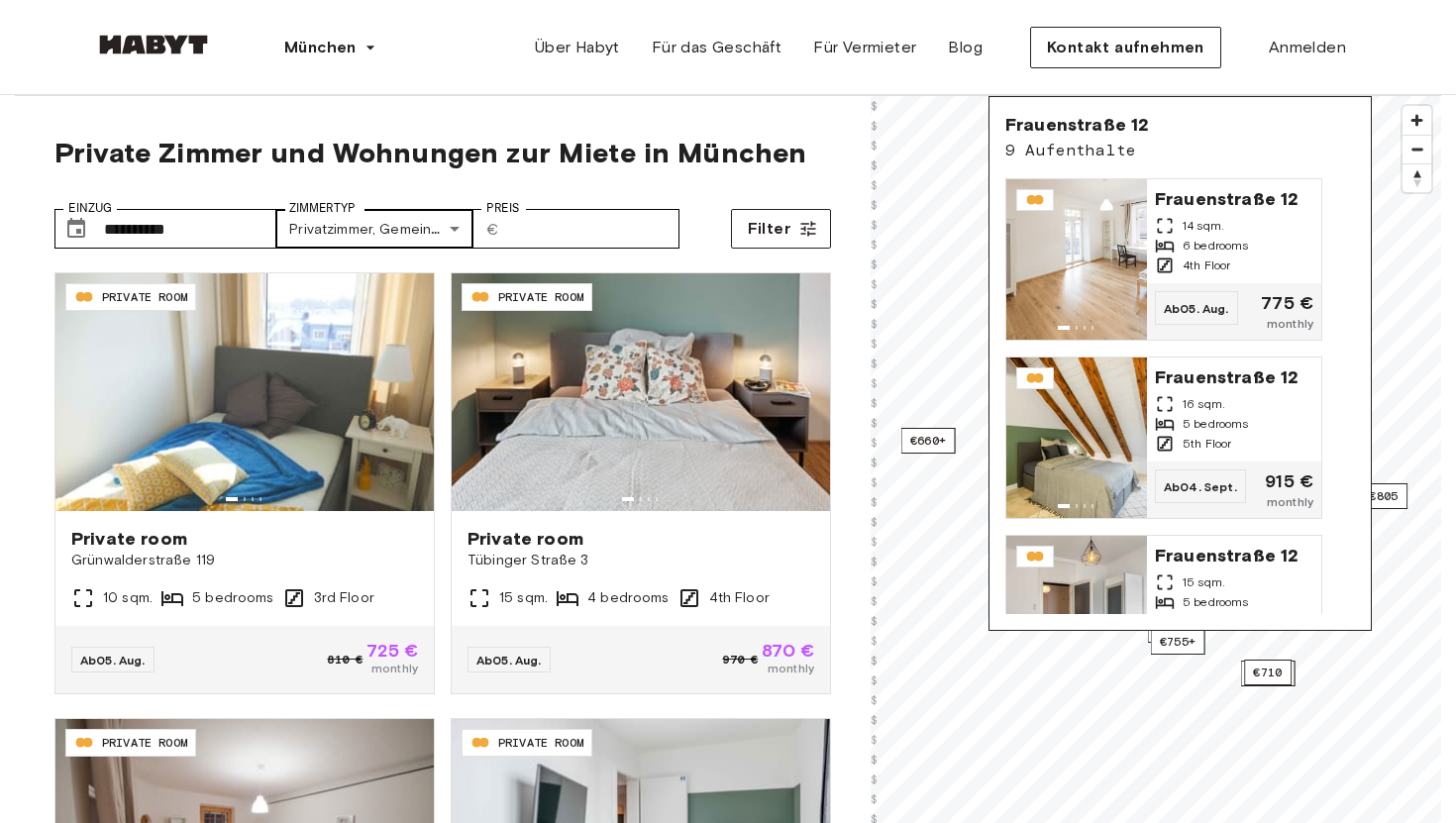 click on "**********" at bounding box center (728, 2448) 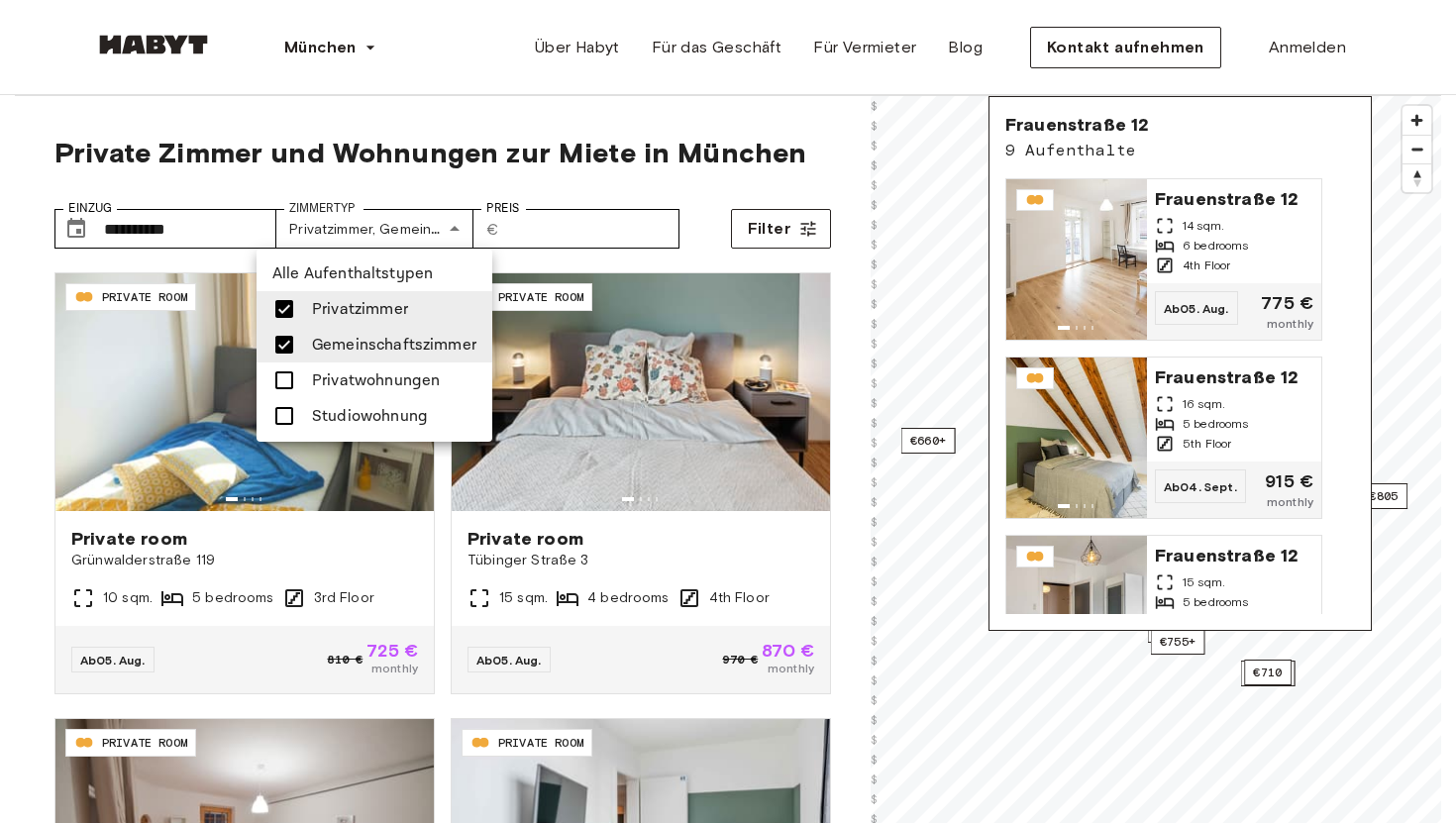 click at bounding box center (728, 411) 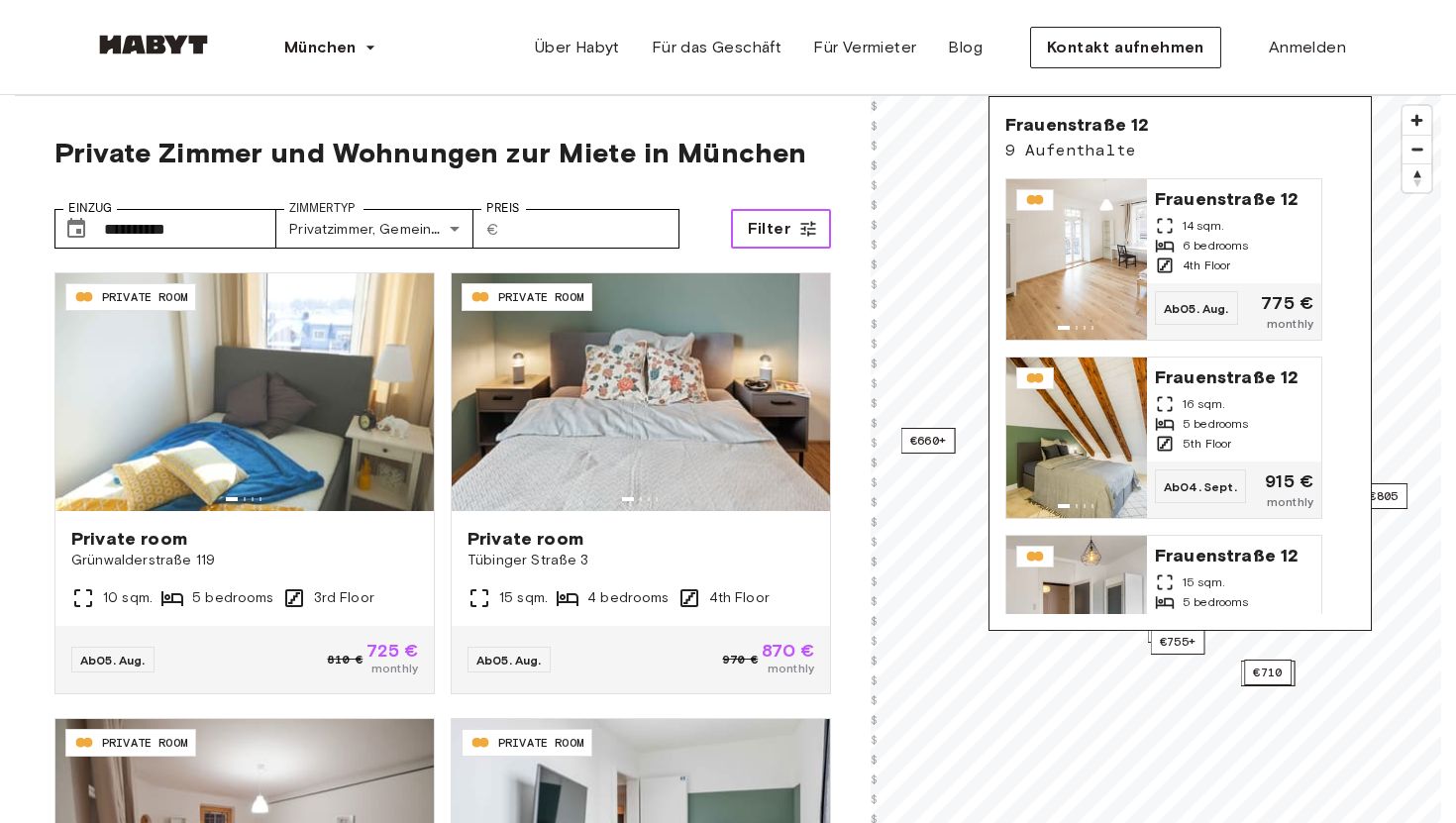 click on "Filter" at bounding box center (769, 229) 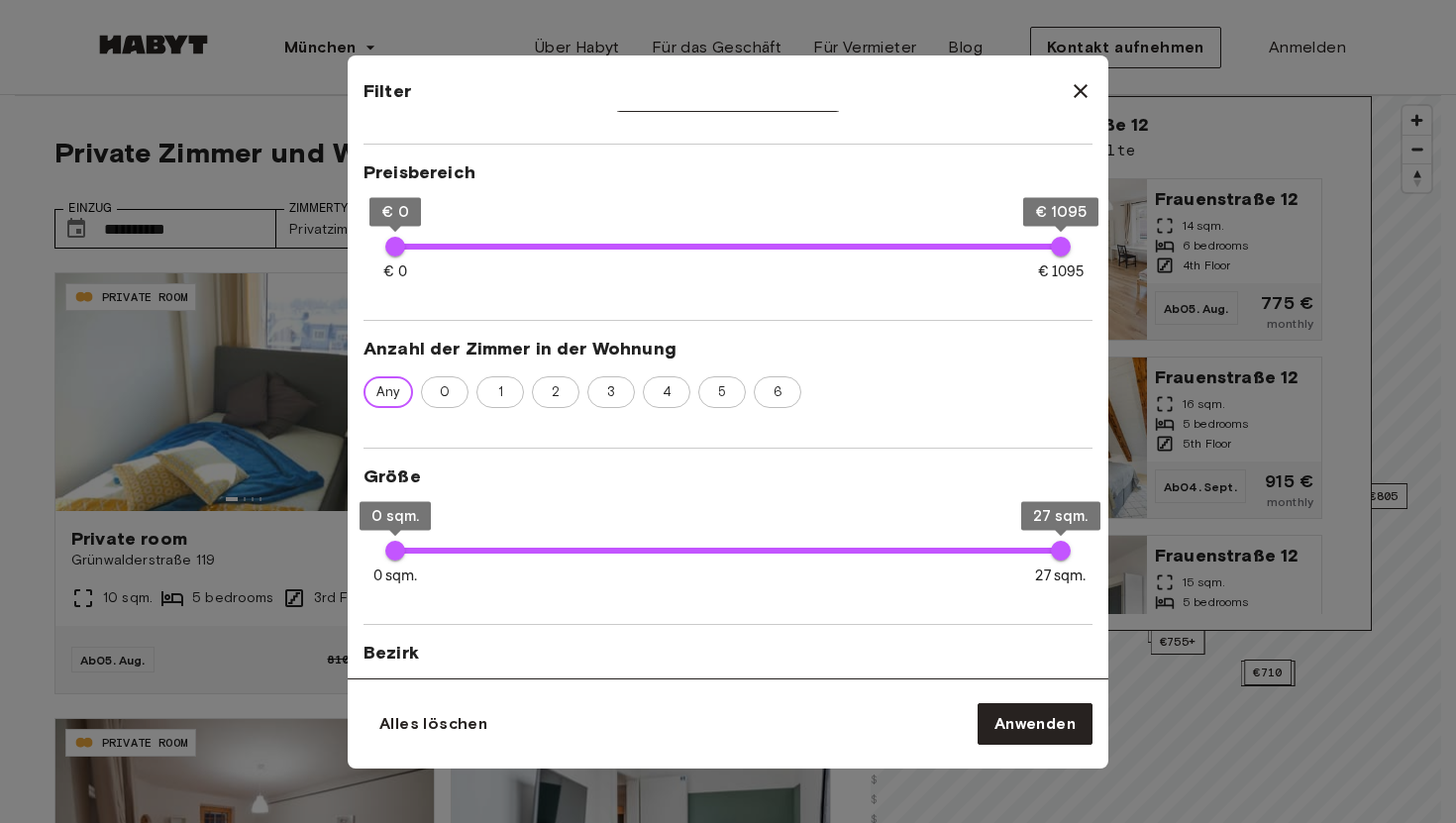 scroll, scrollTop: 371, scrollLeft: 0, axis: vertical 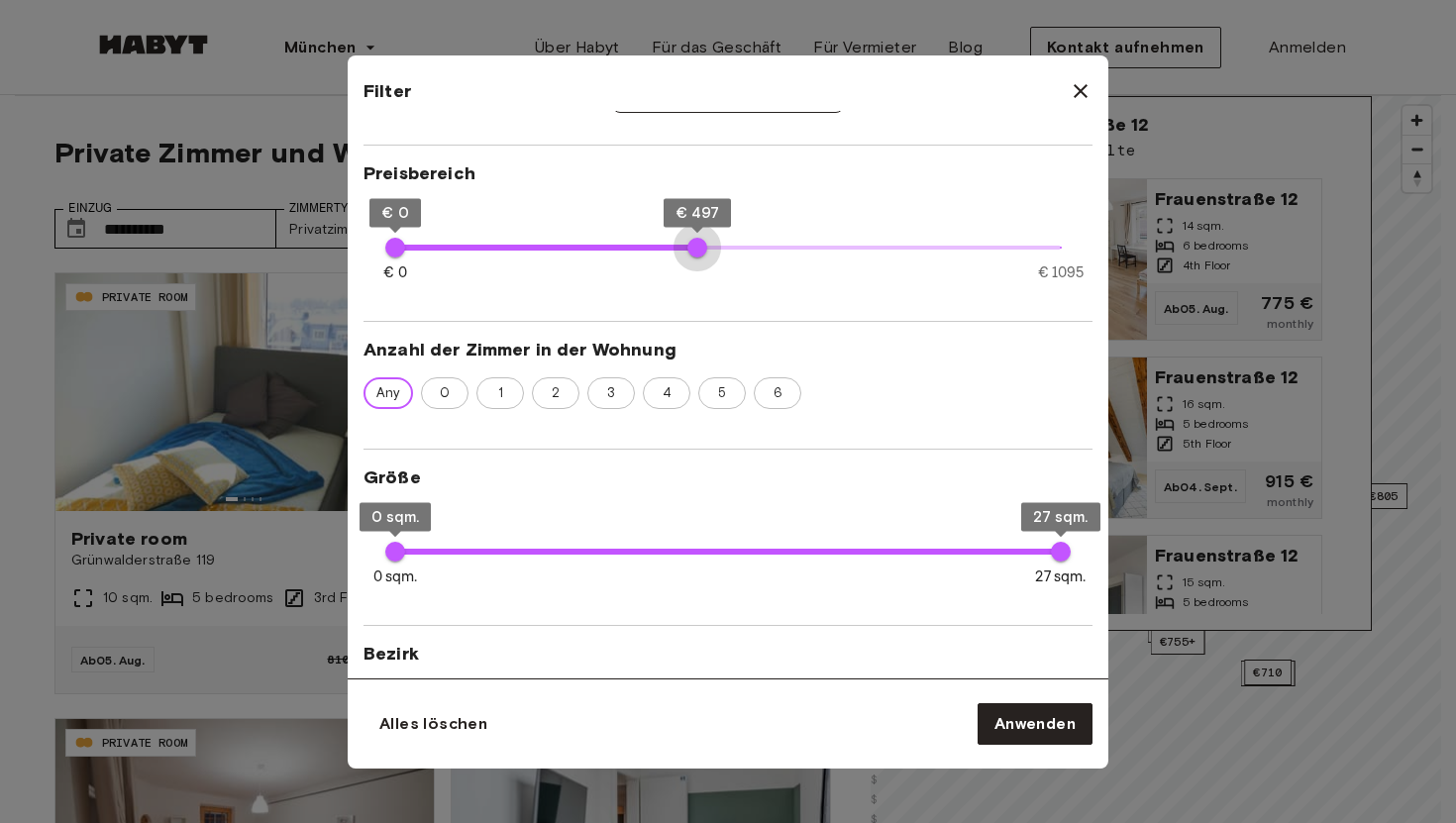 type on "***" 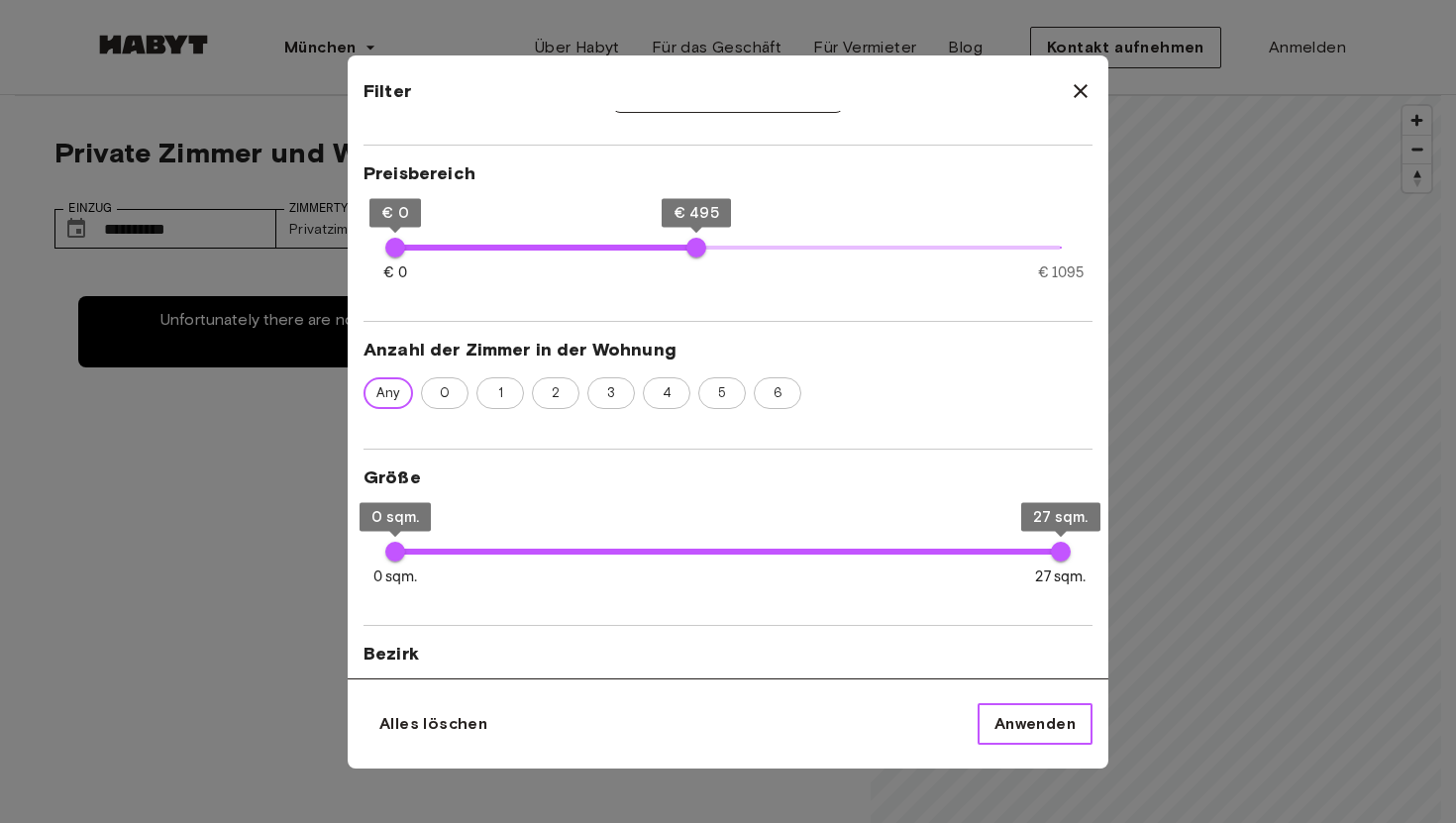 click on "Anwenden" at bounding box center (1035, 724) 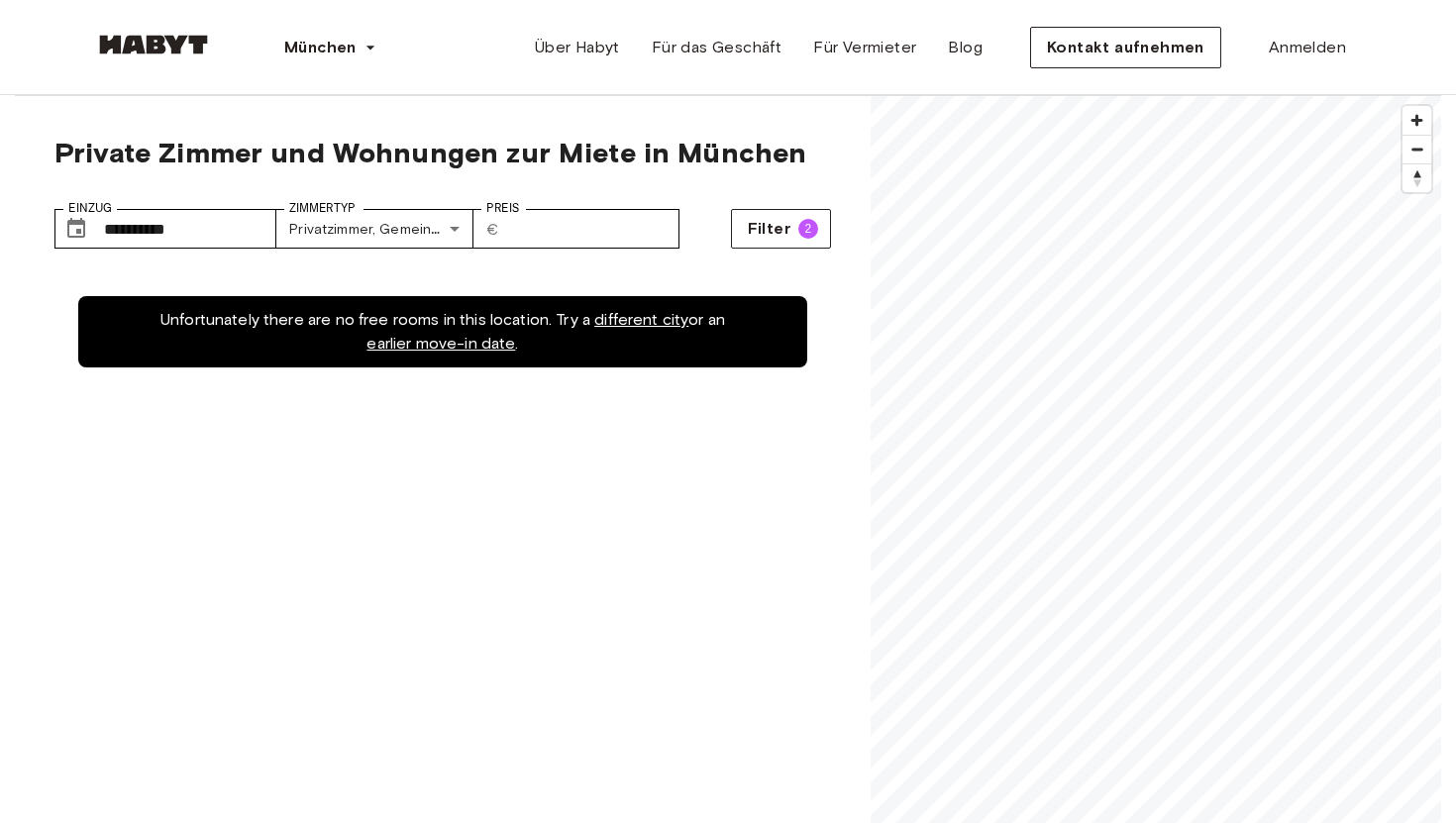 click on "earlier move-in date" at bounding box center [441, 343] 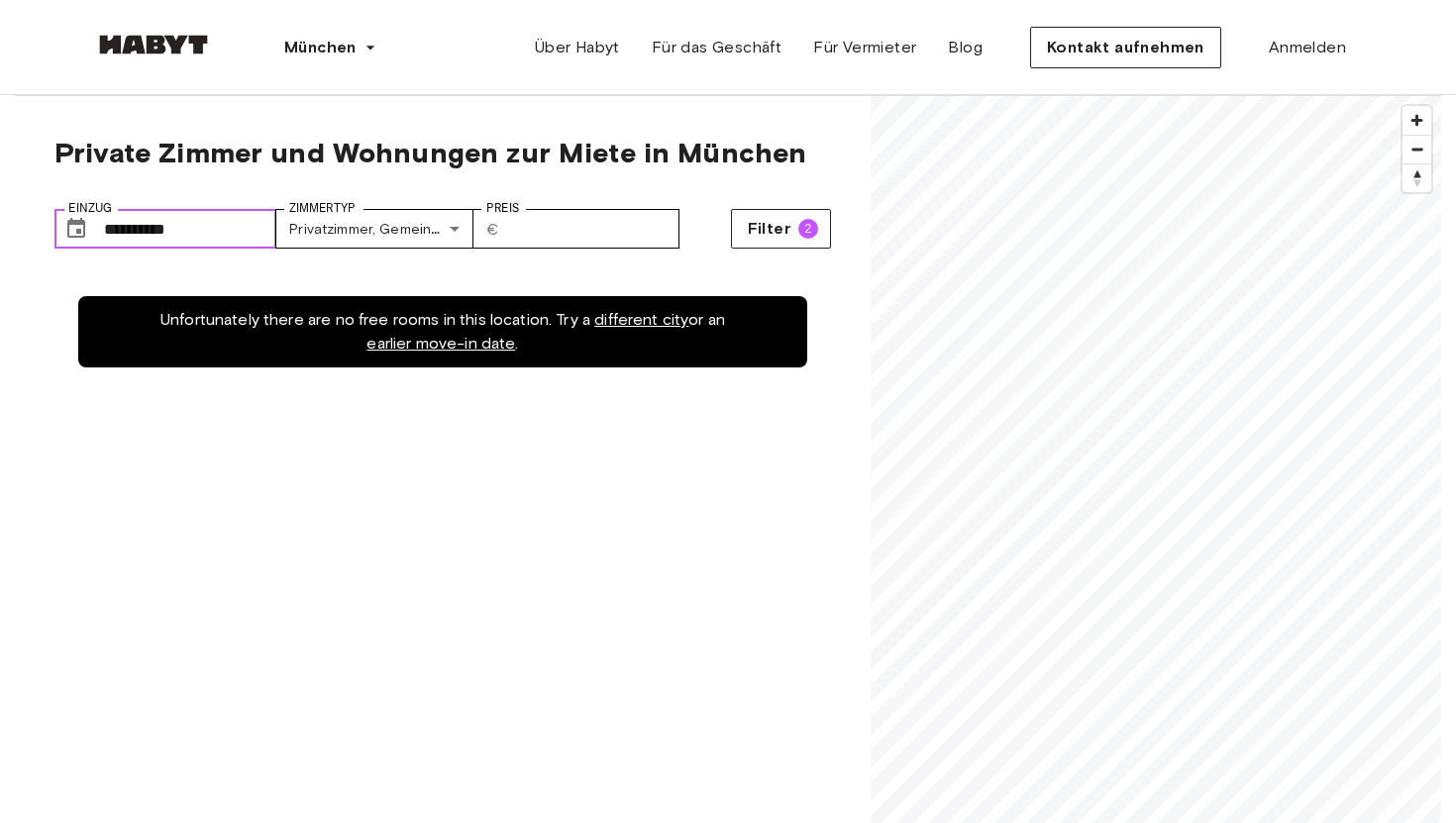 click on "**********" at bounding box center [190, 229] 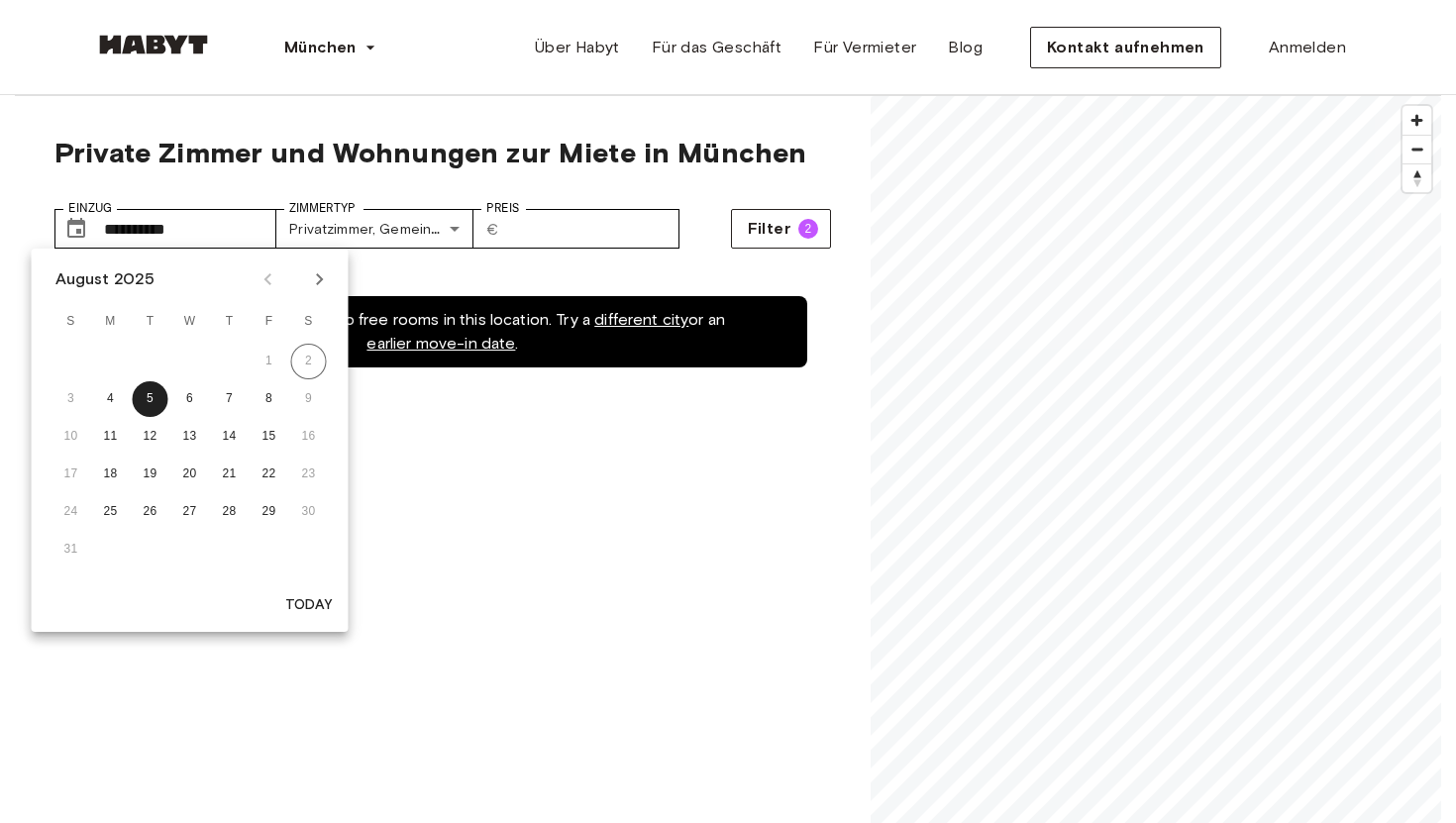 click 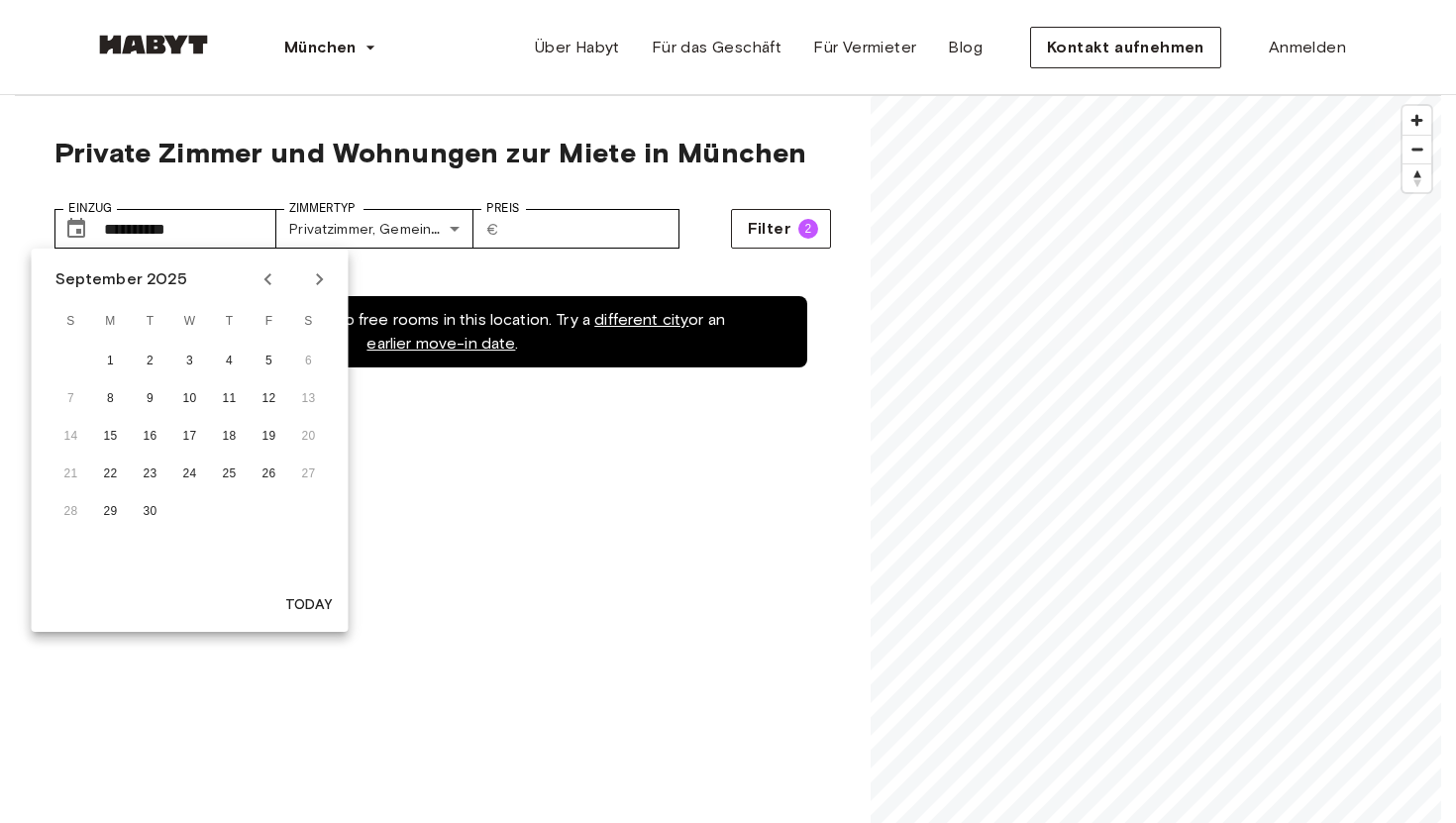 click 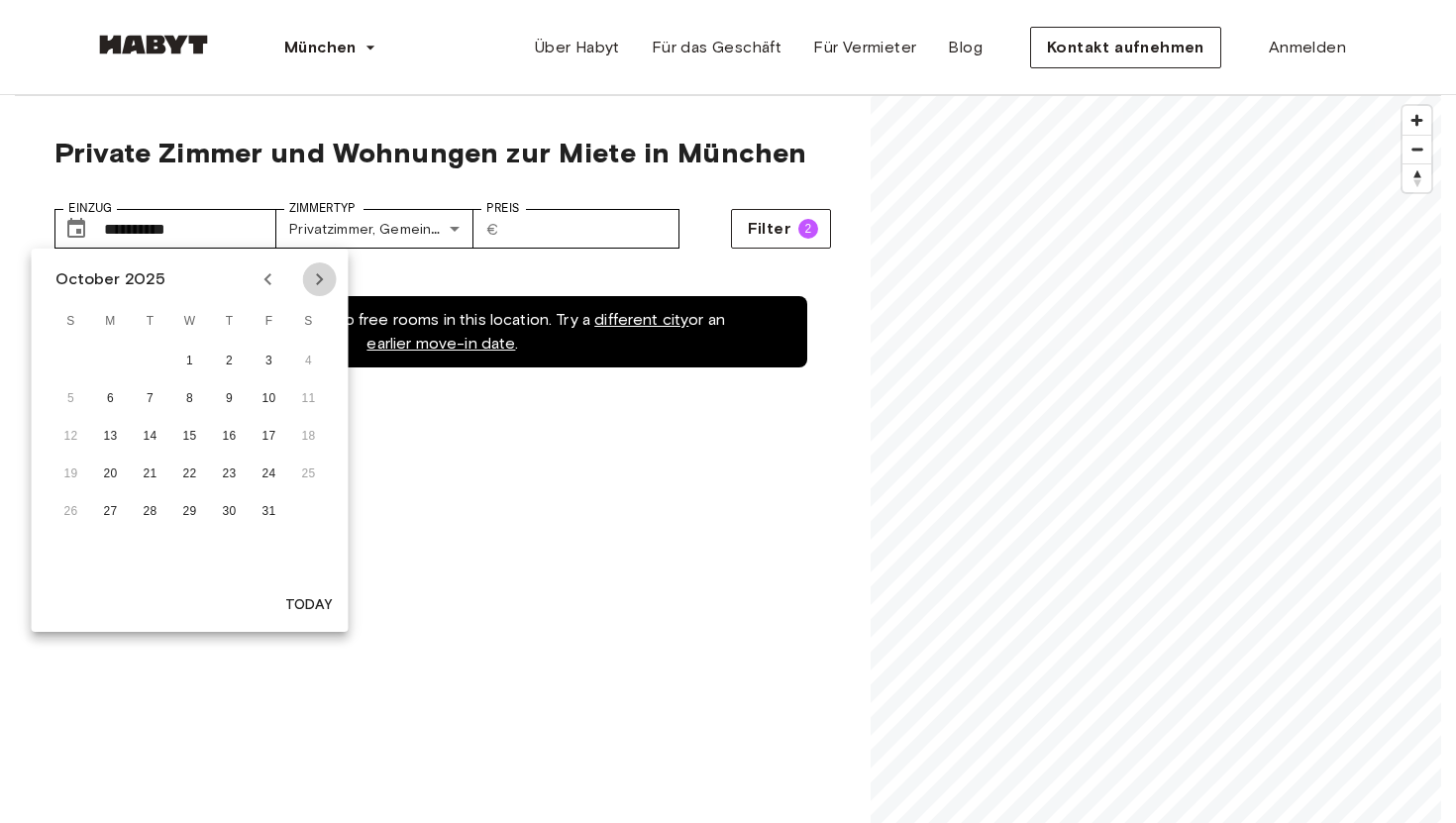click 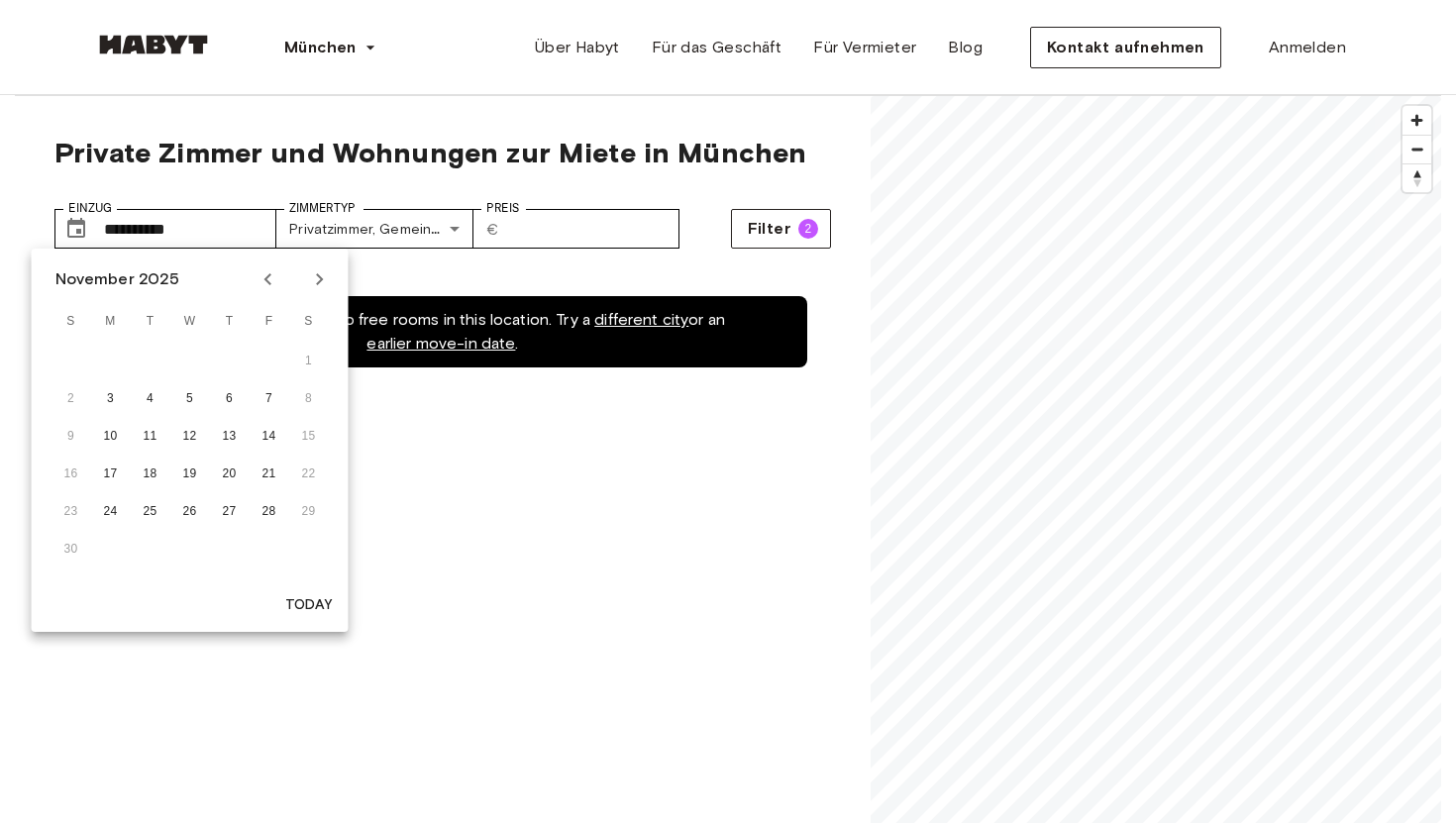 click 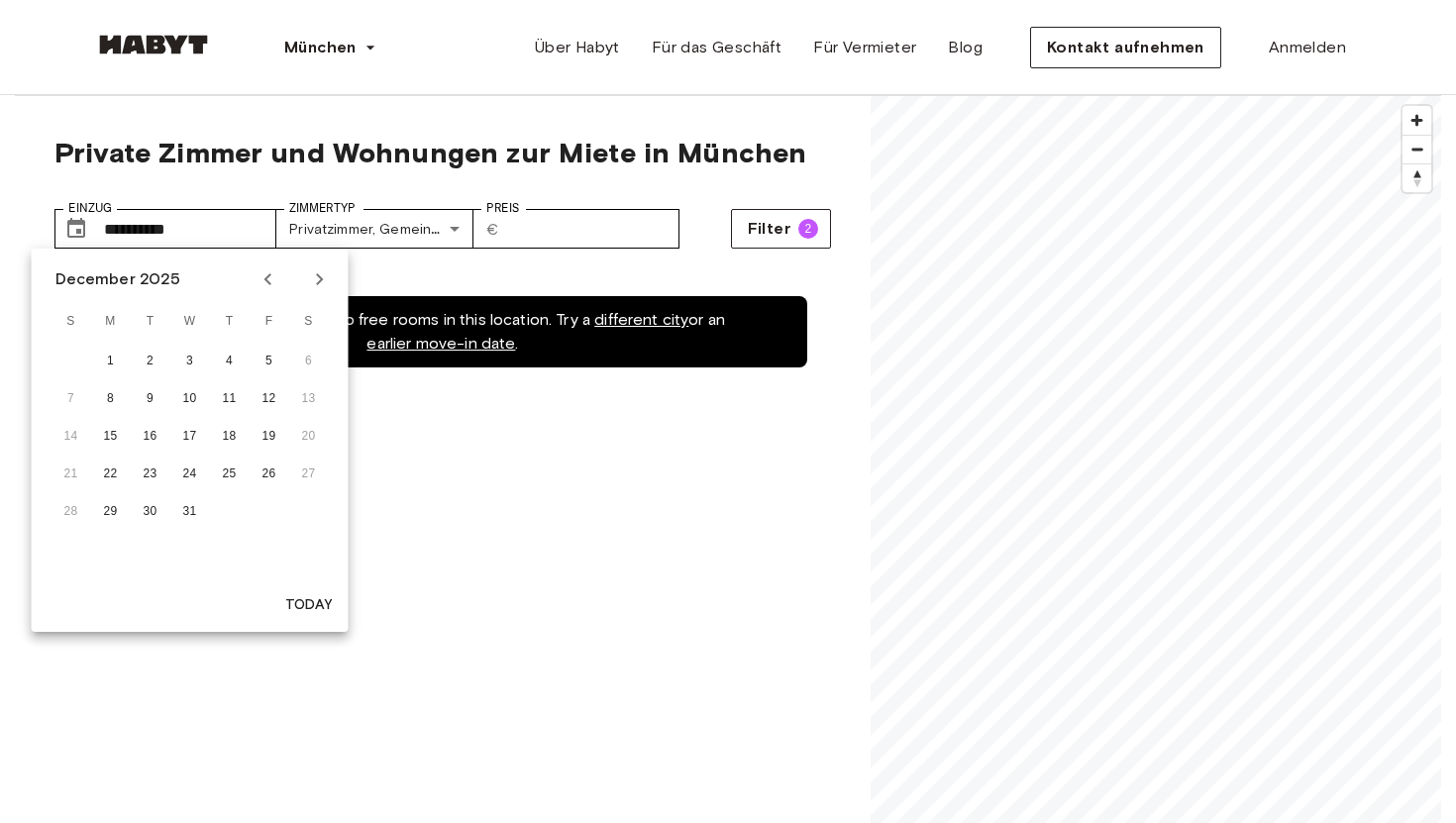 click 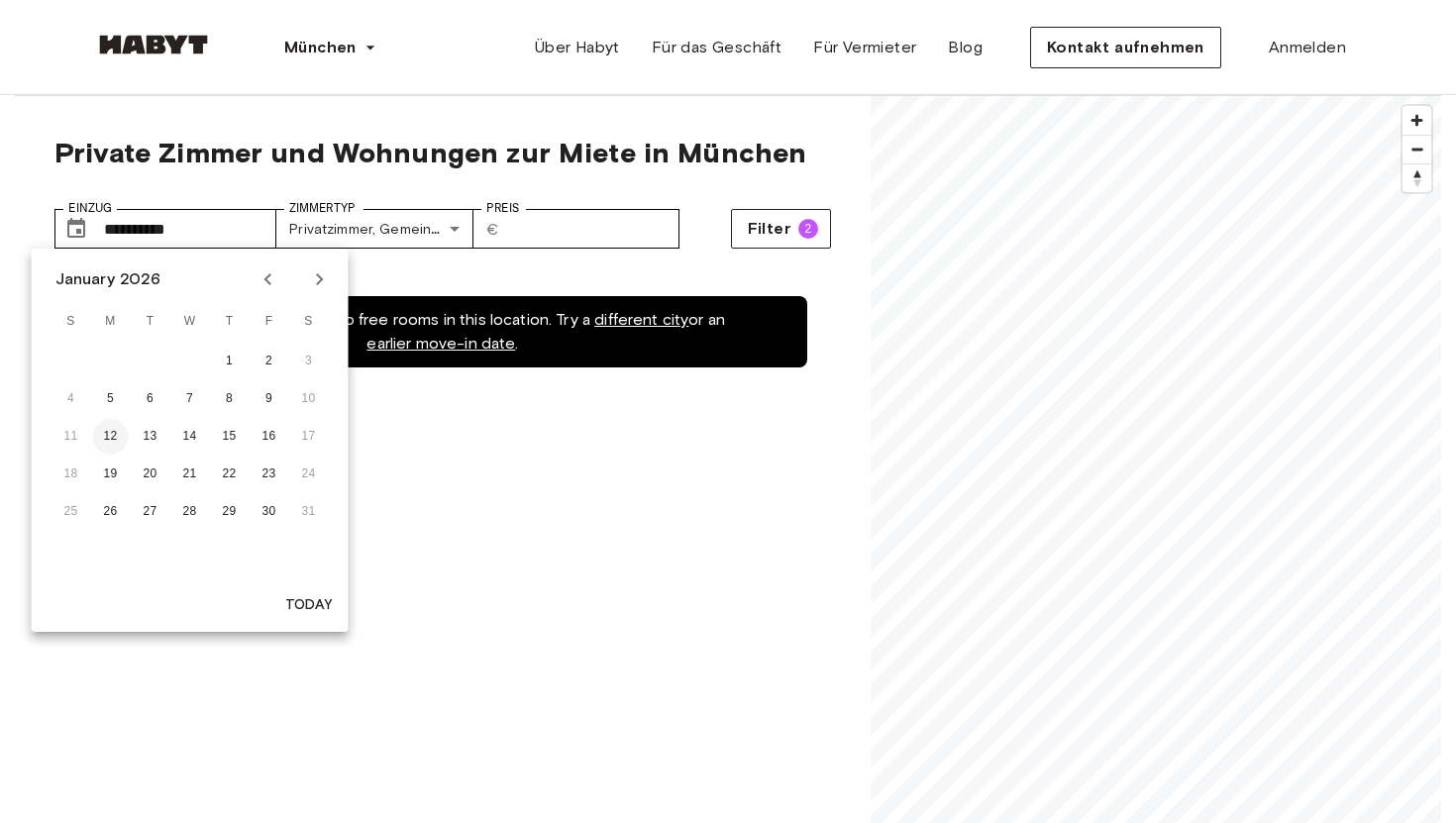 click on "12" at bounding box center [111, 437] 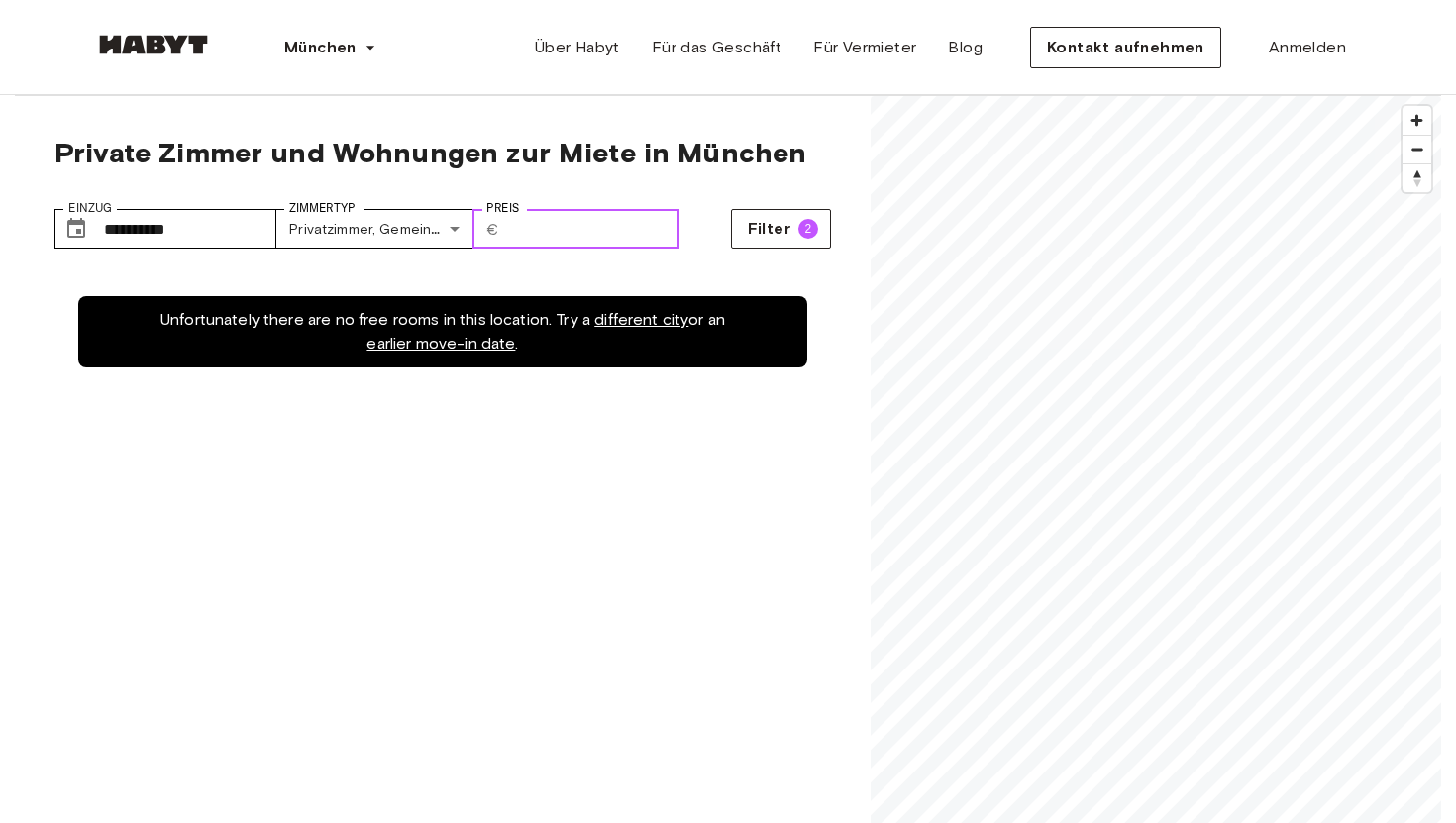 click on "***" at bounding box center [593, 229] 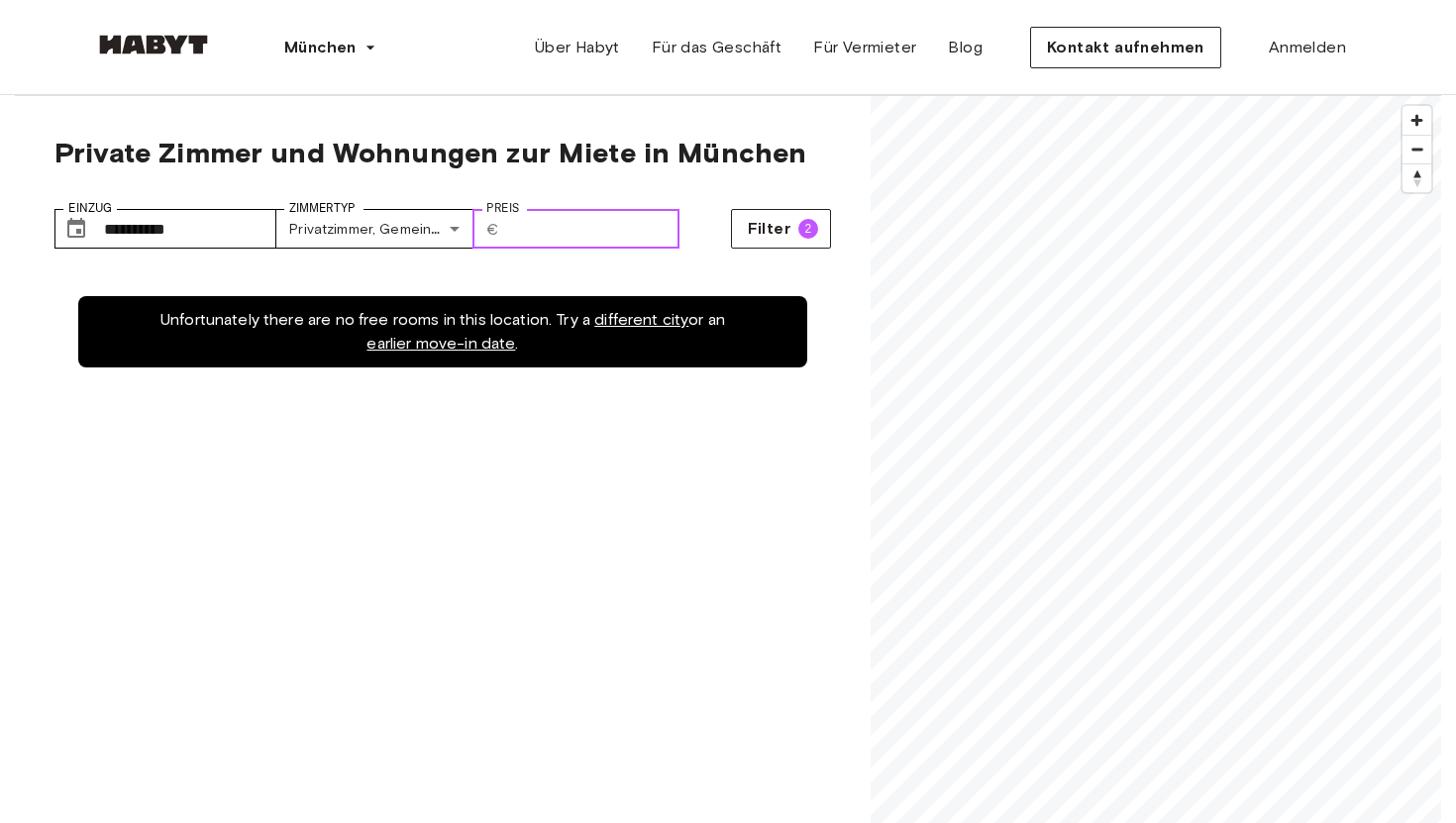 drag, startPoint x: 539, startPoint y: 243, endPoint x: 506, endPoint y: 243, distance: 33 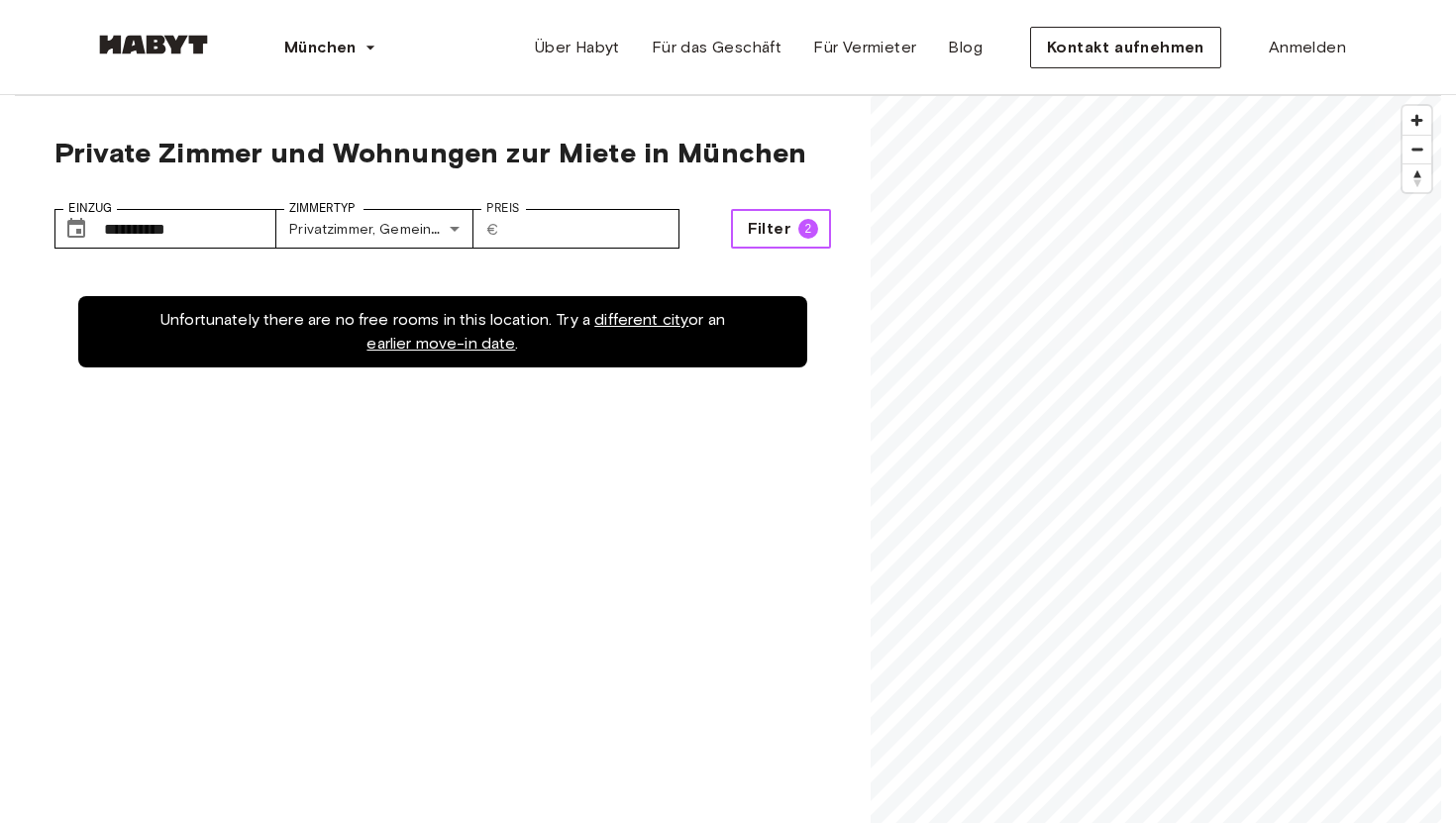 click on "Filter" at bounding box center [769, 229] 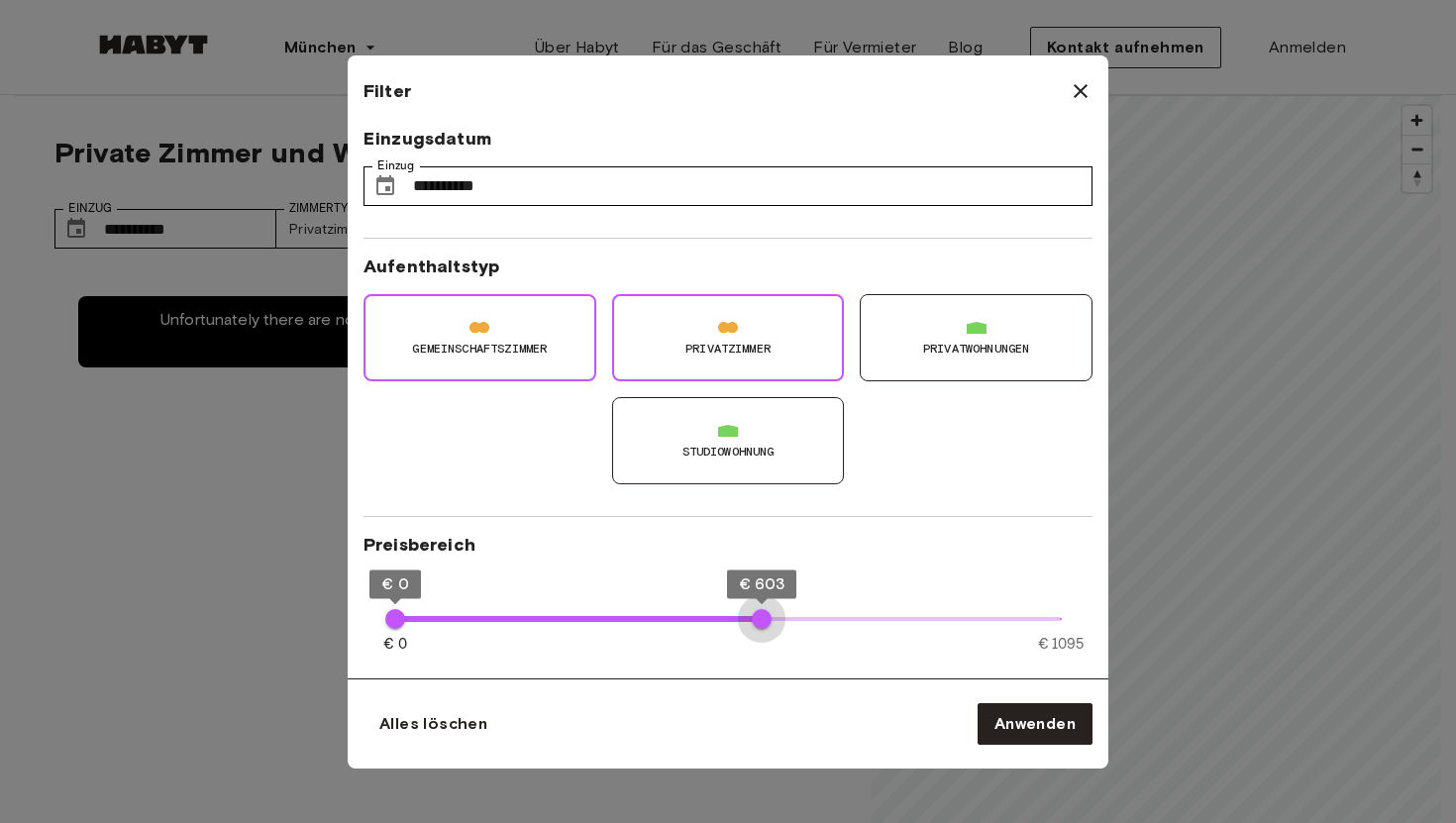 type on "****" 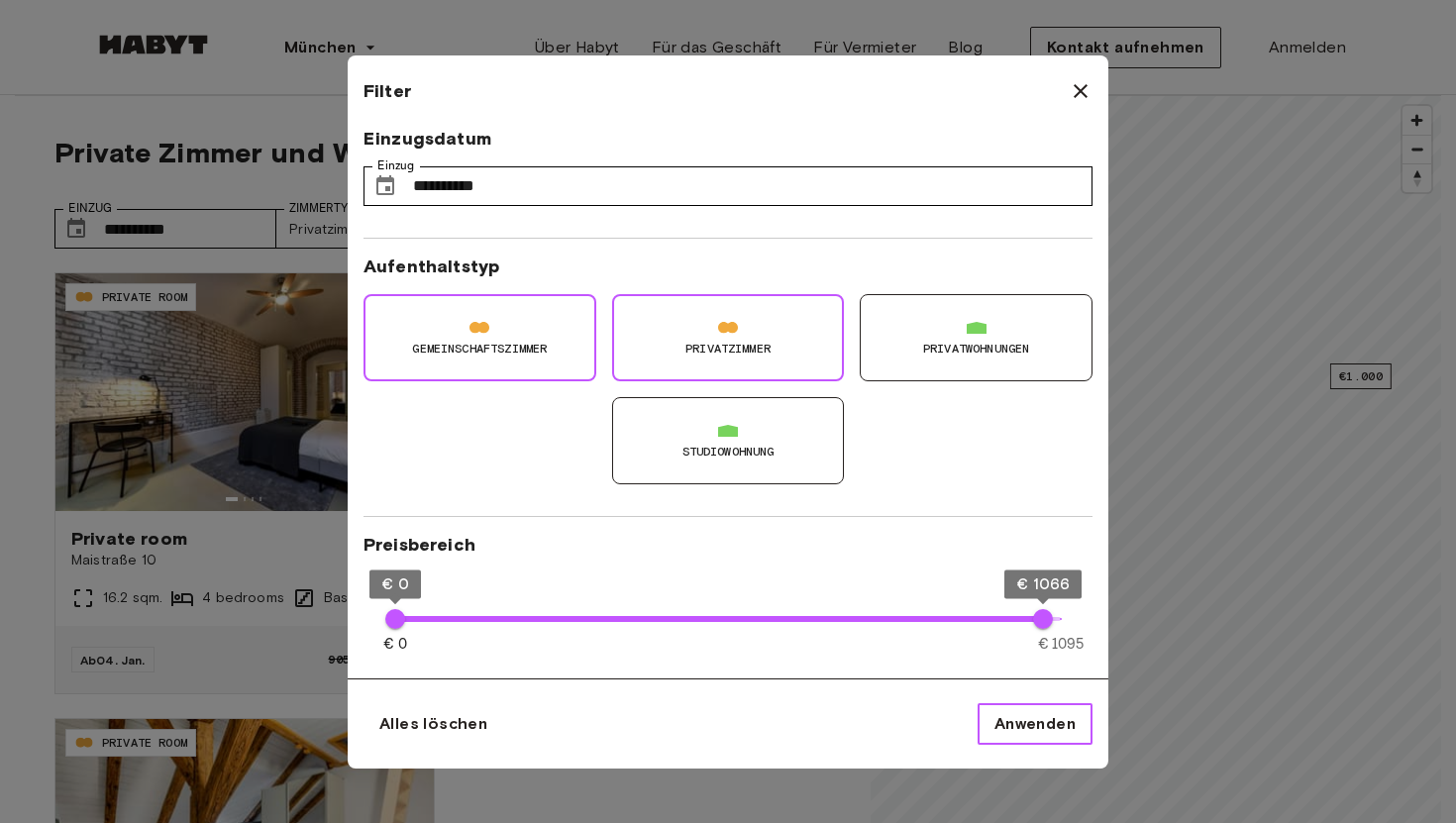 click on "Anwenden" at bounding box center [1035, 724] 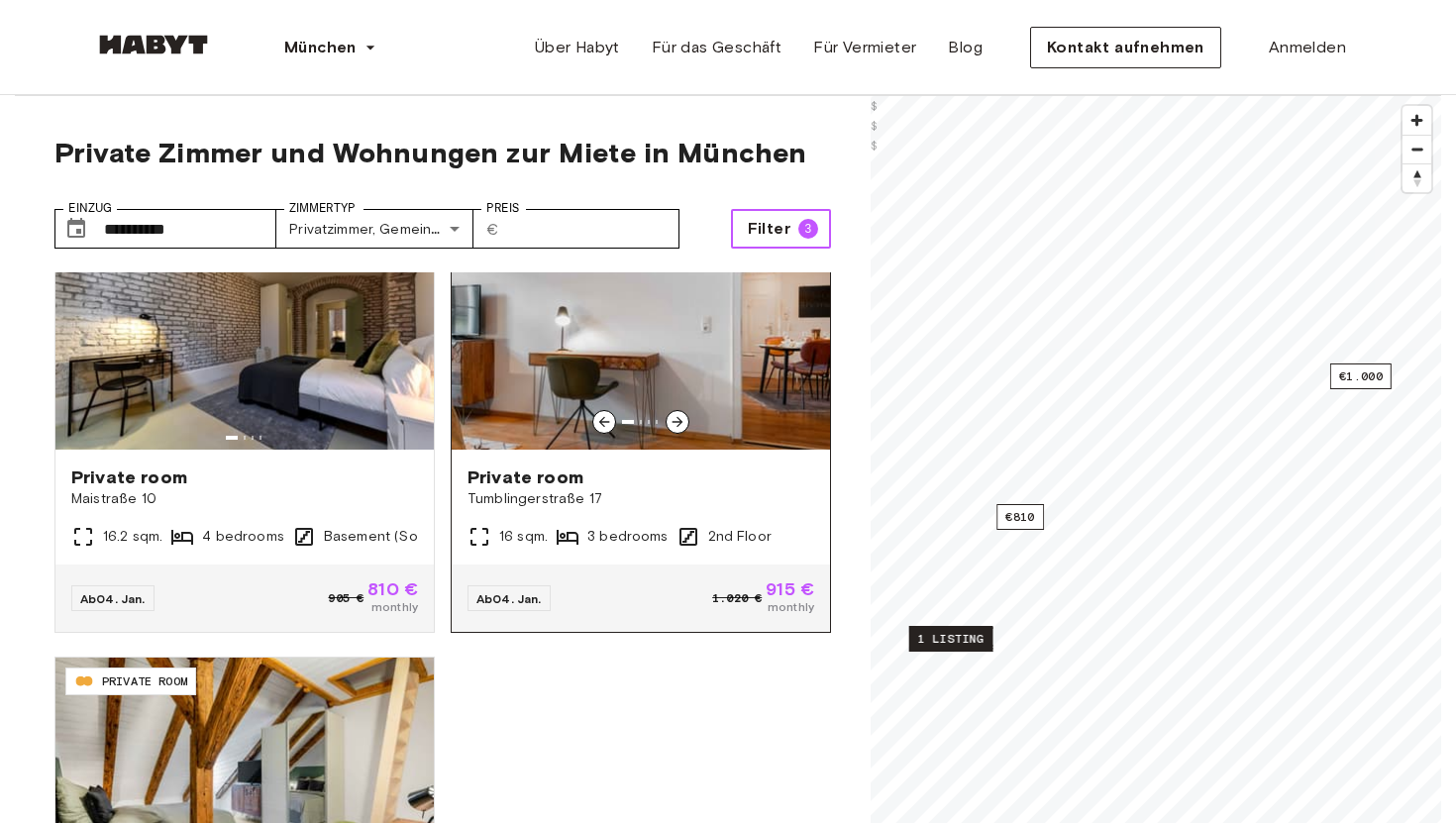 scroll, scrollTop: 66, scrollLeft: 0, axis: vertical 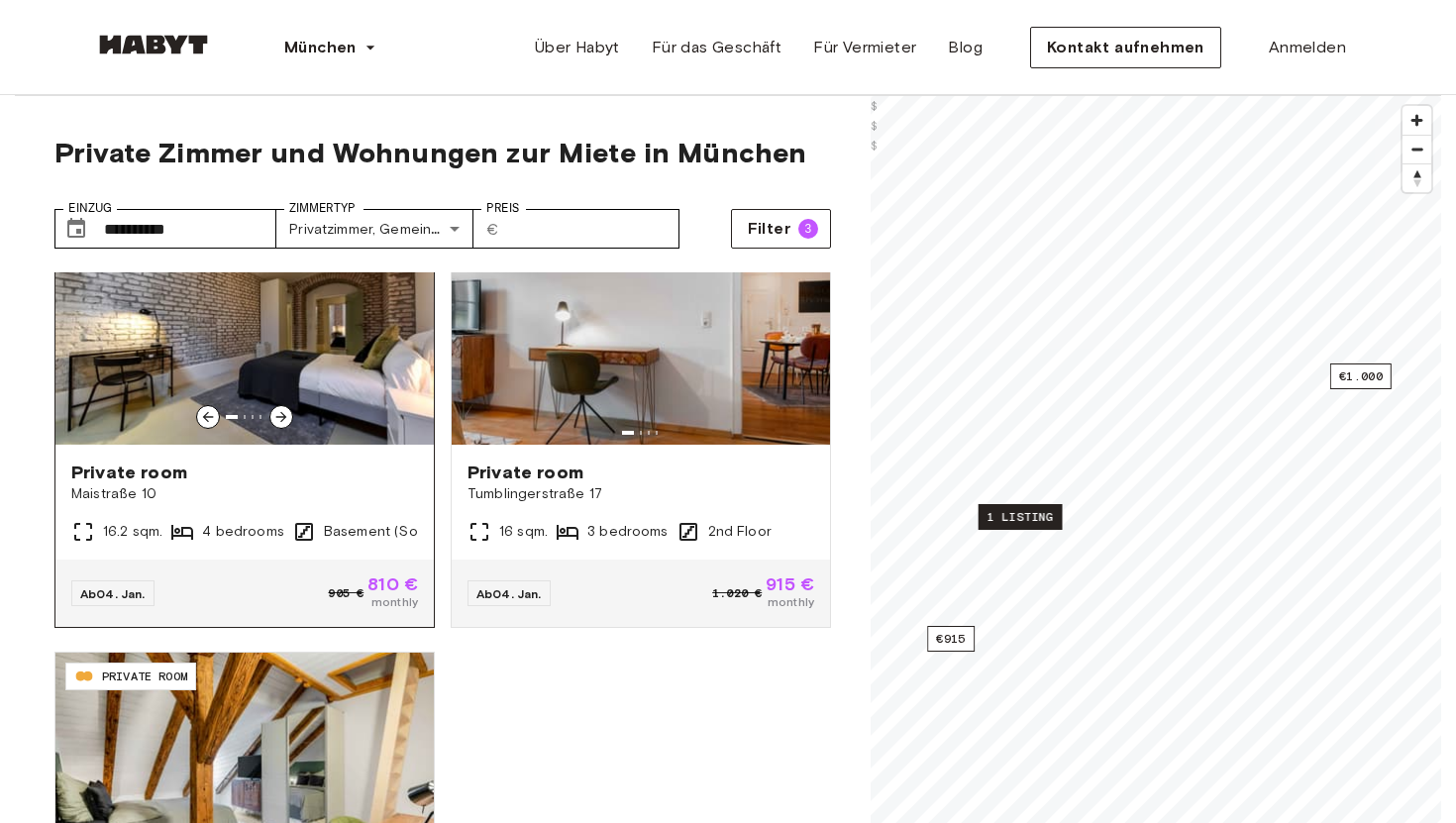 click on "Maistraße 10" at bounding box center (245, 494) 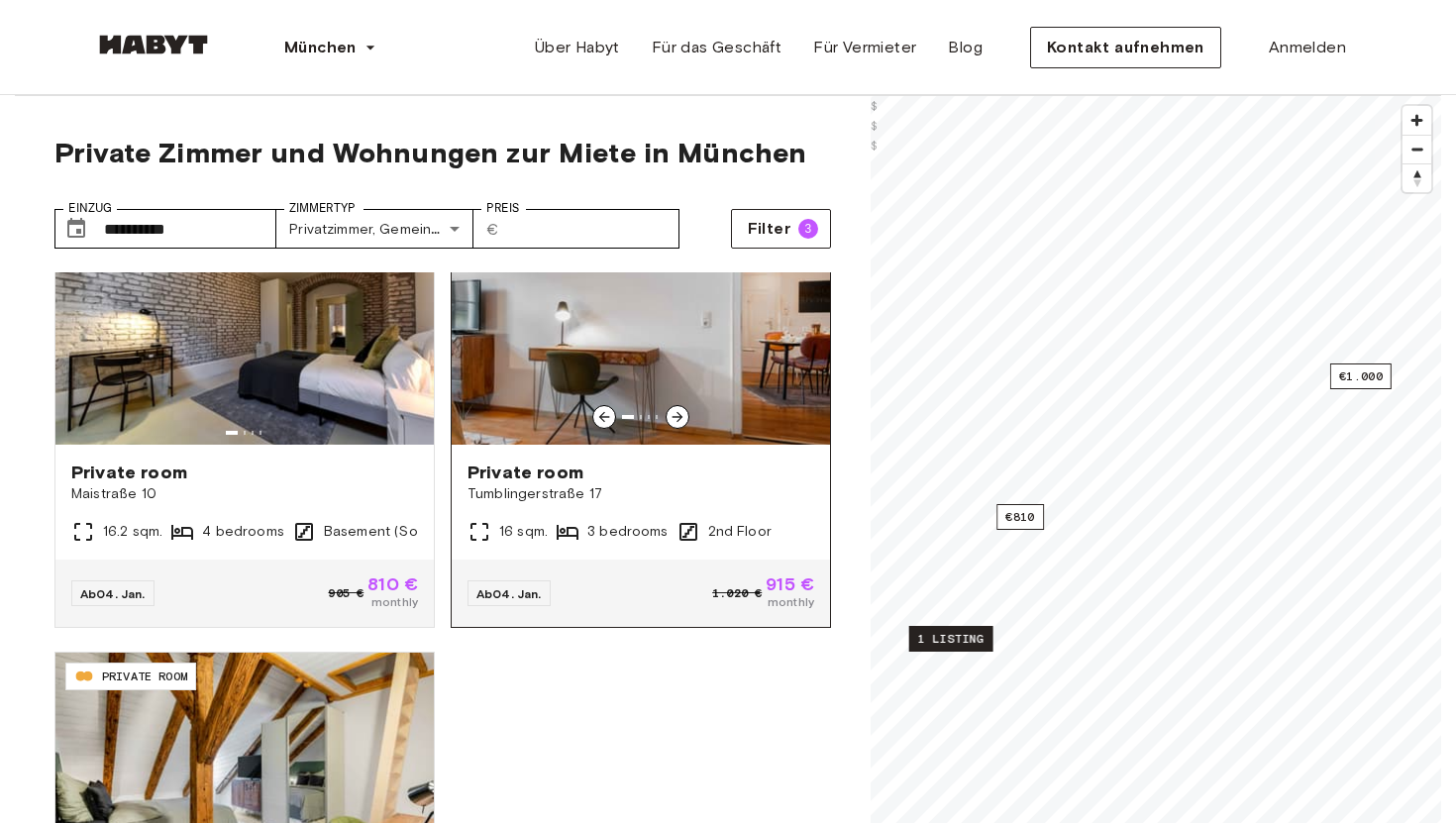 scroll, scrollTop: 84, scrollLeft: 0, axis: vertical 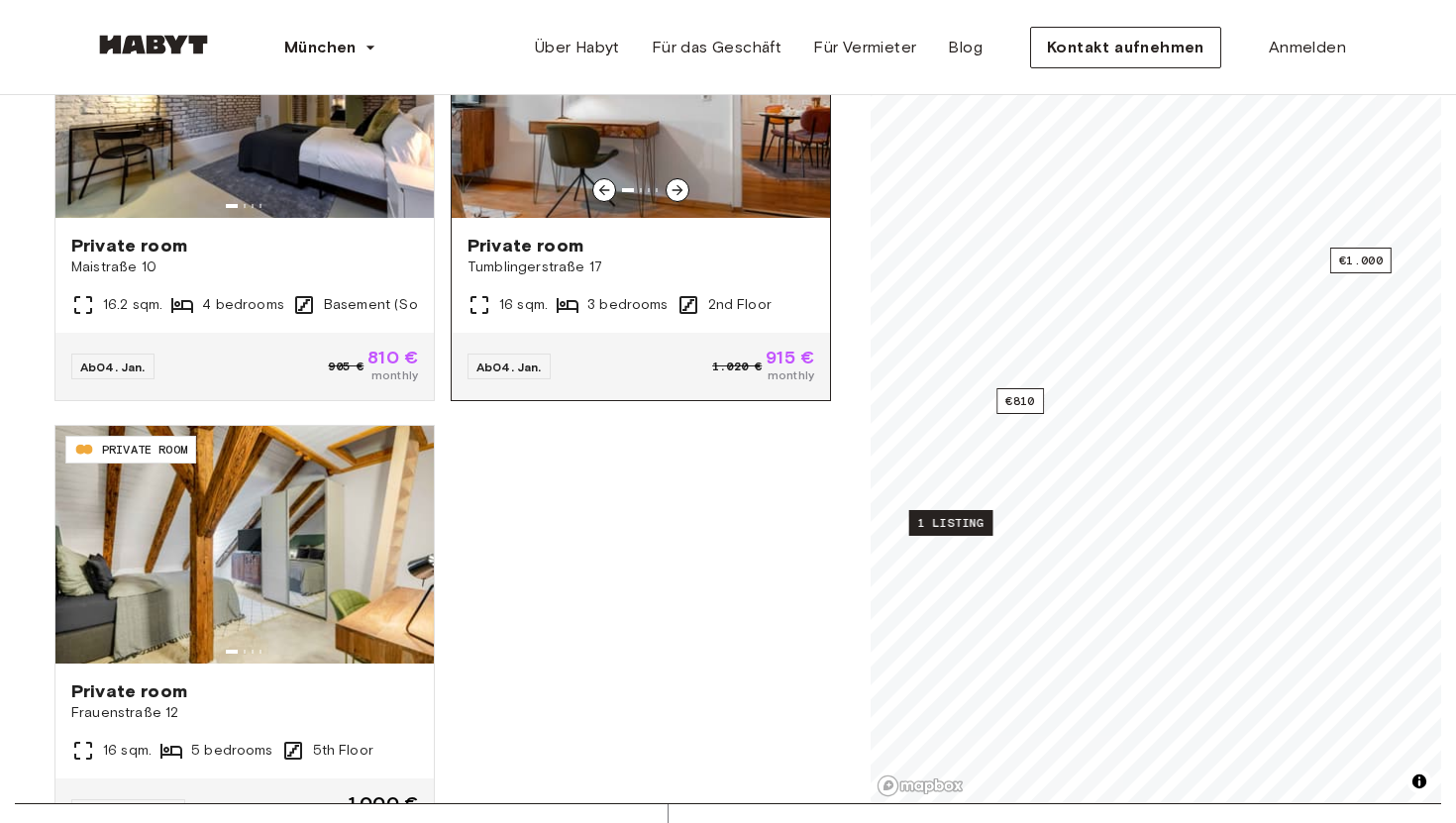 click on "Private room" at bounding box center [641, 246] 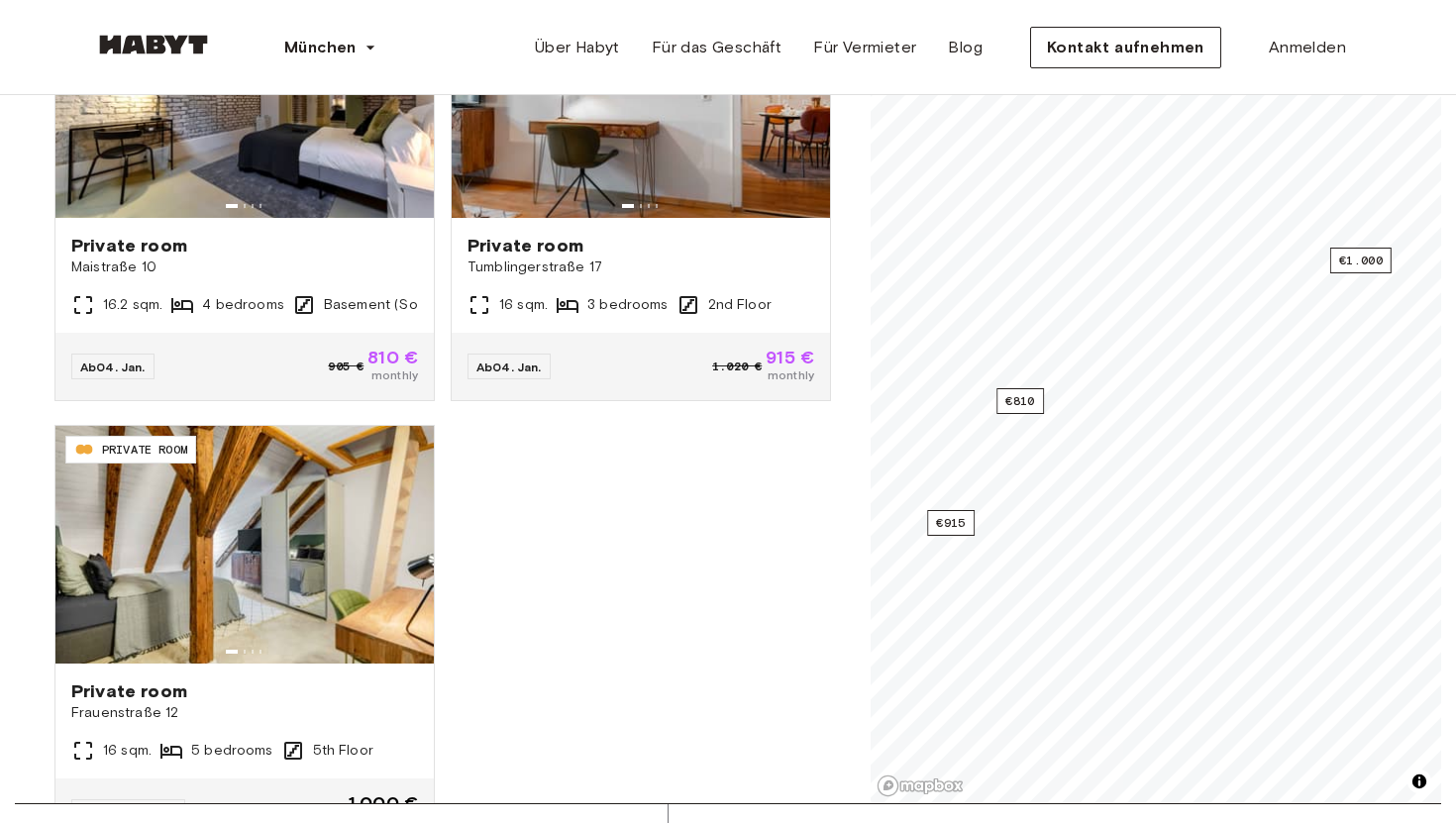 scroll, scrollTop: 84, scrollLeft: 0, axis: vertical 